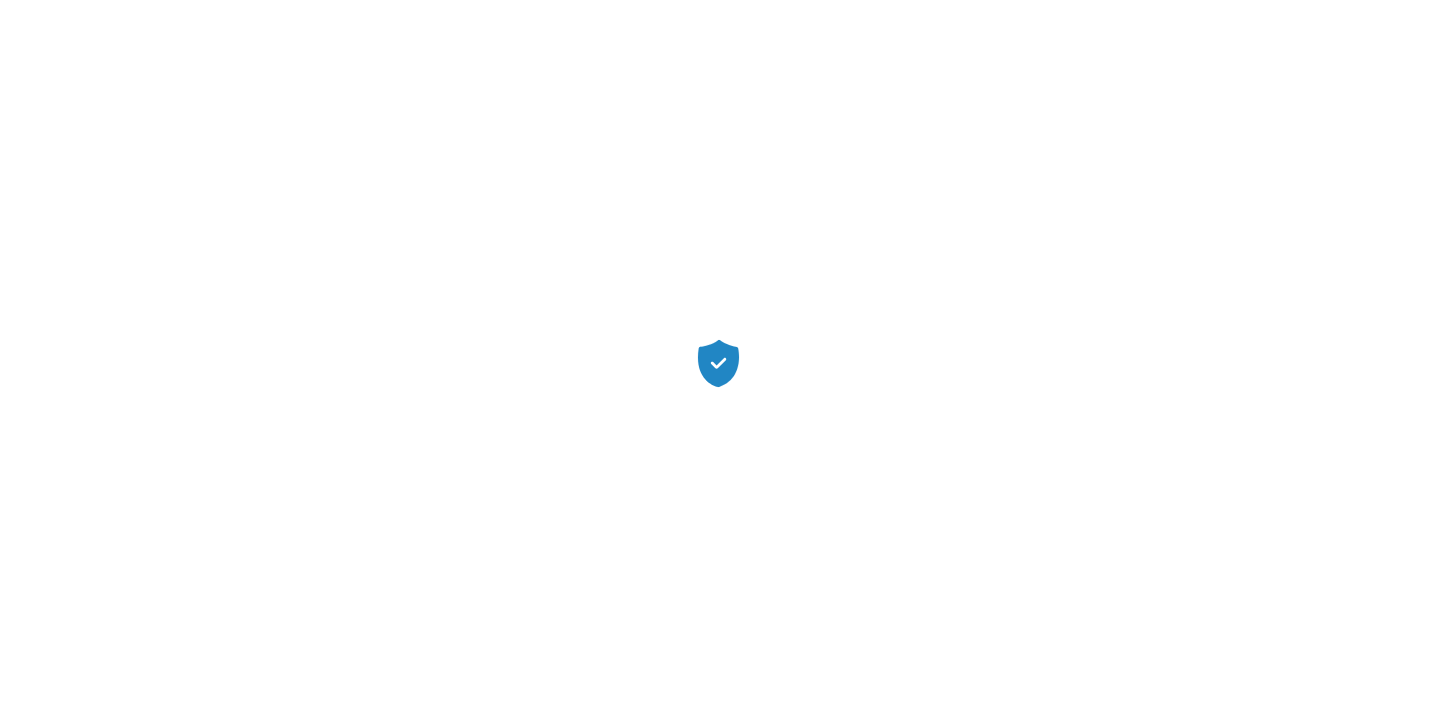 scroll, scrollTop: 0, scrollLeft: 0, axis: both 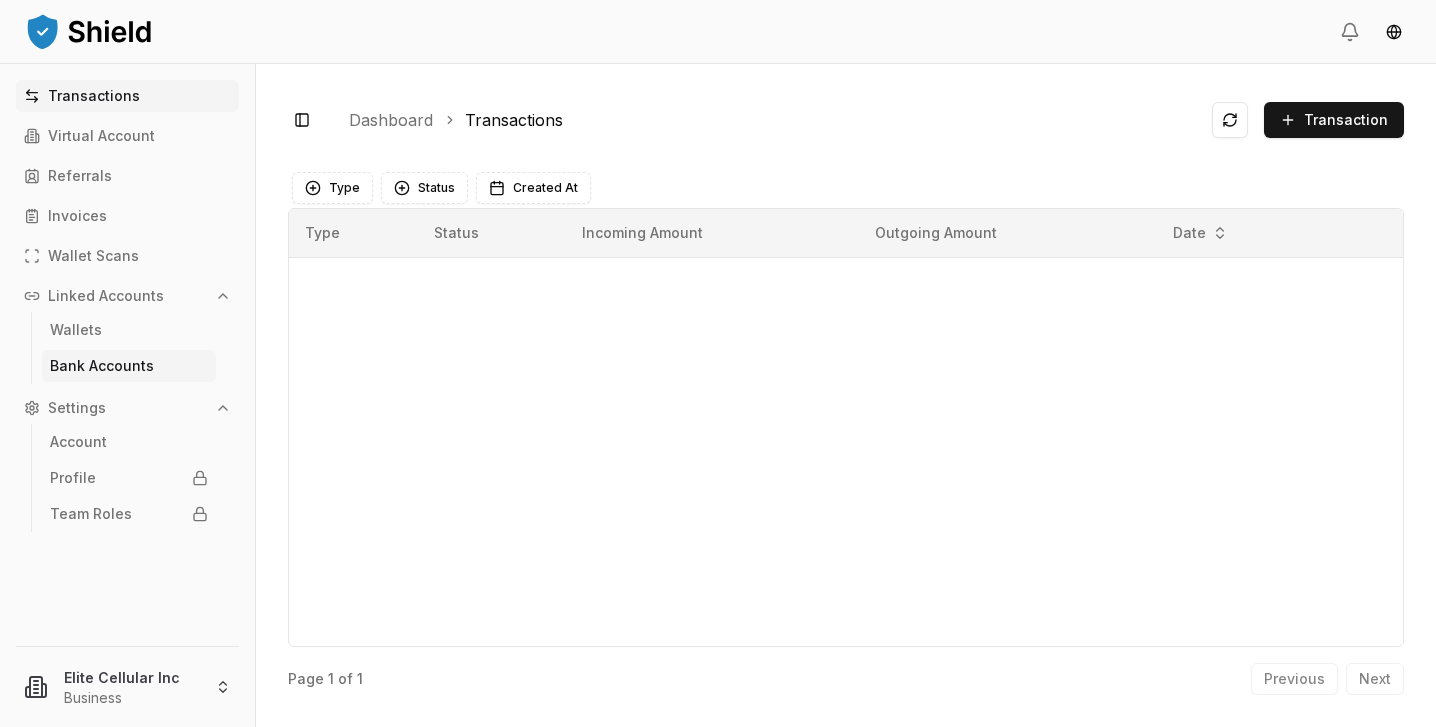 click on "Bank Accounts" at bounding box center [102, 366] 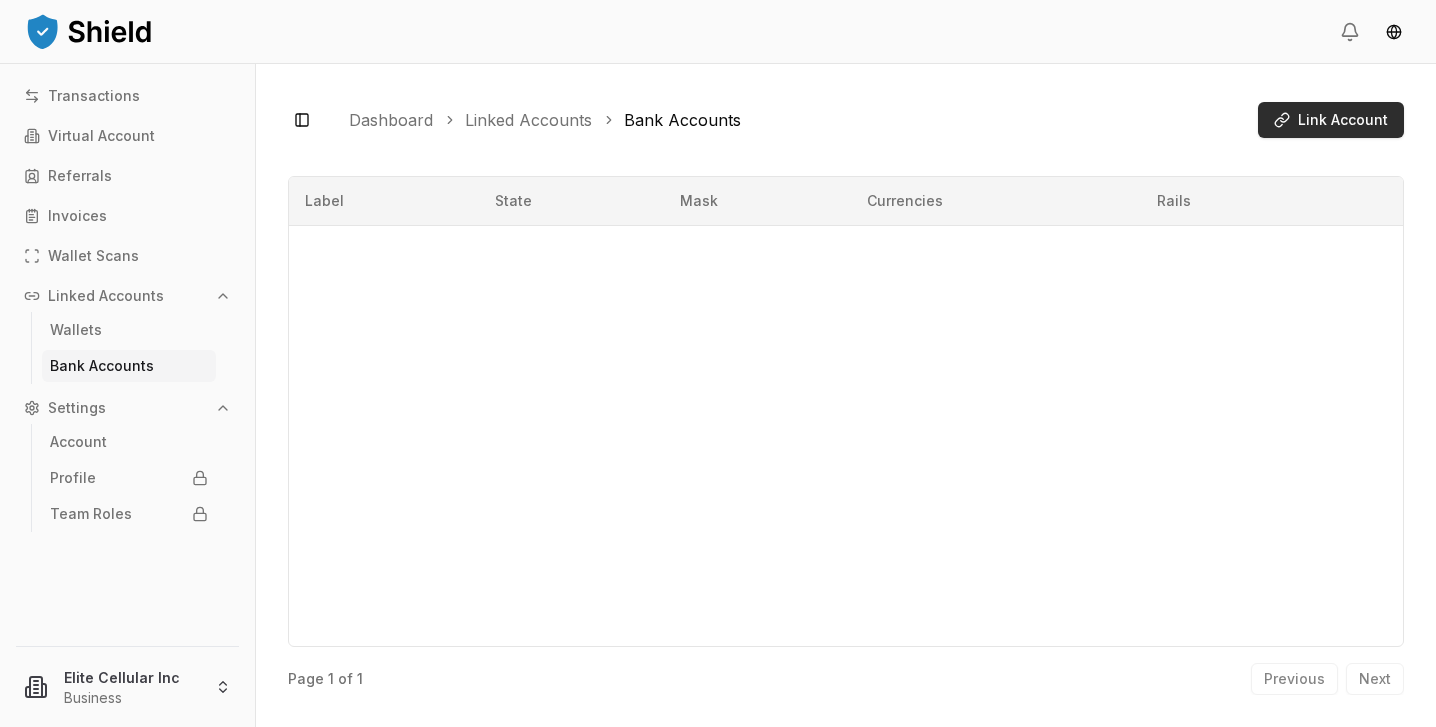 click on "Link Account" at bounding box center [1343, 120] 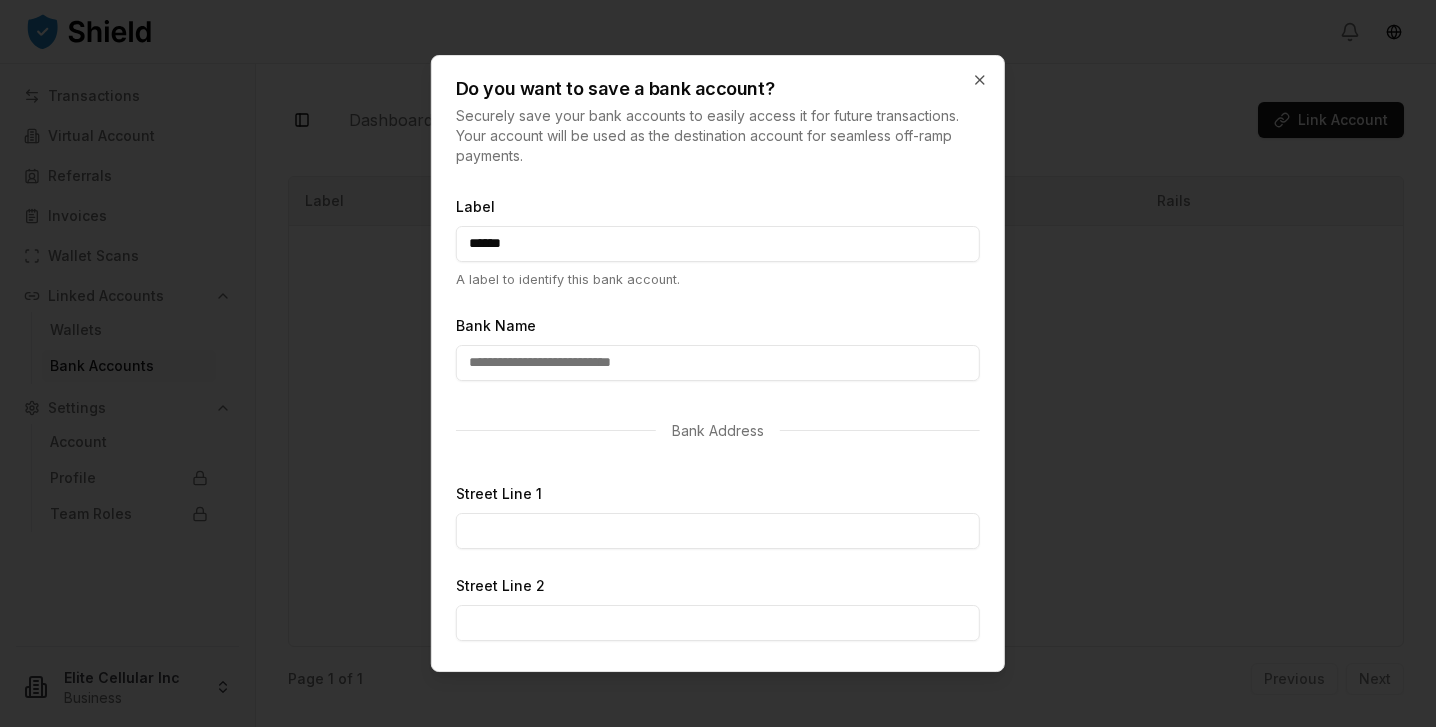 type on "******" 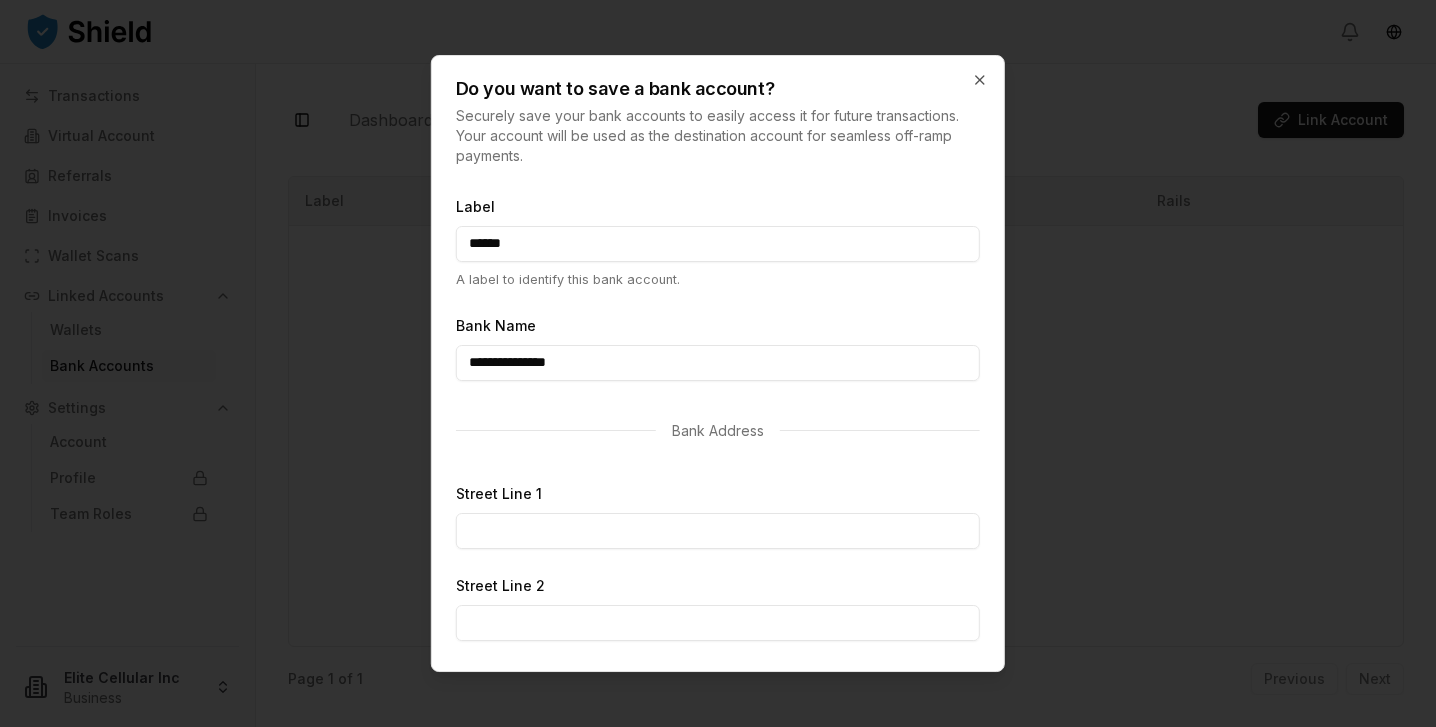 click on "Street Line 1" at bounding box center (718, 531) 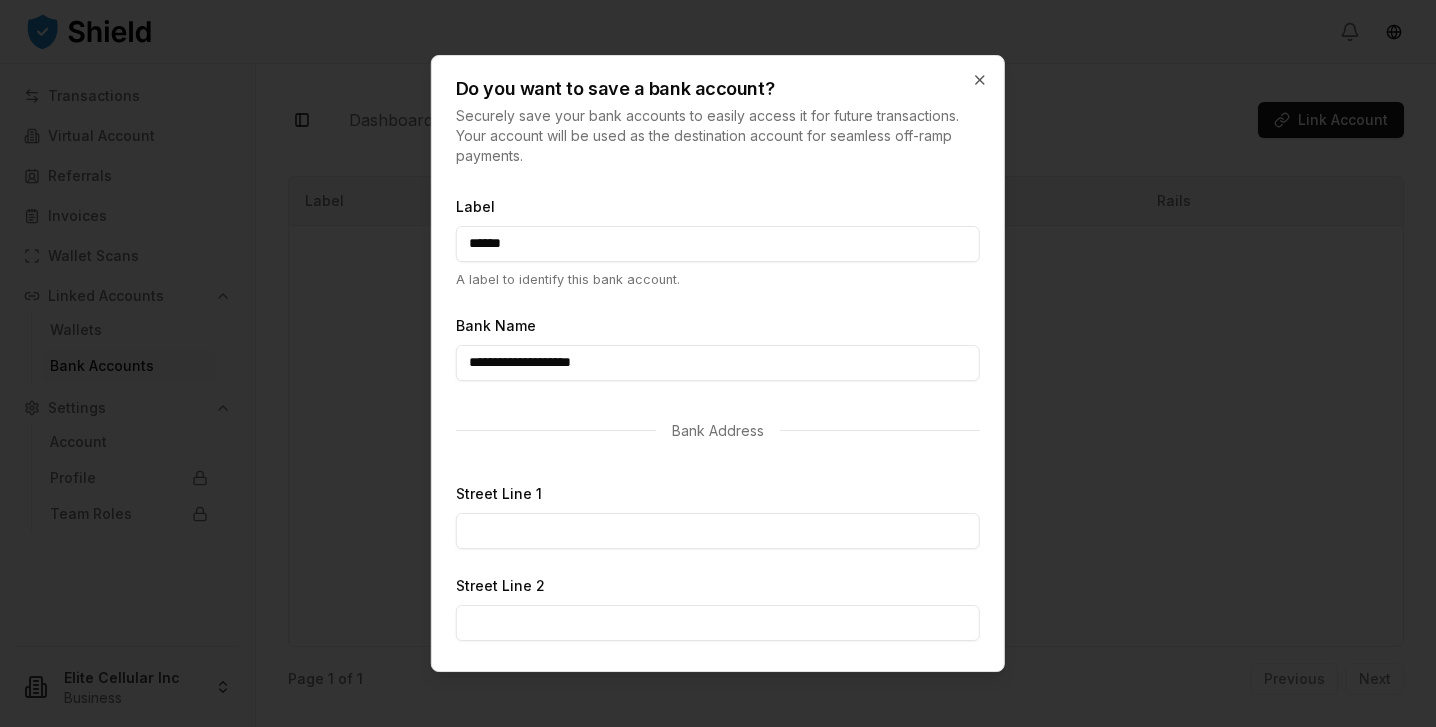 type on "**********" 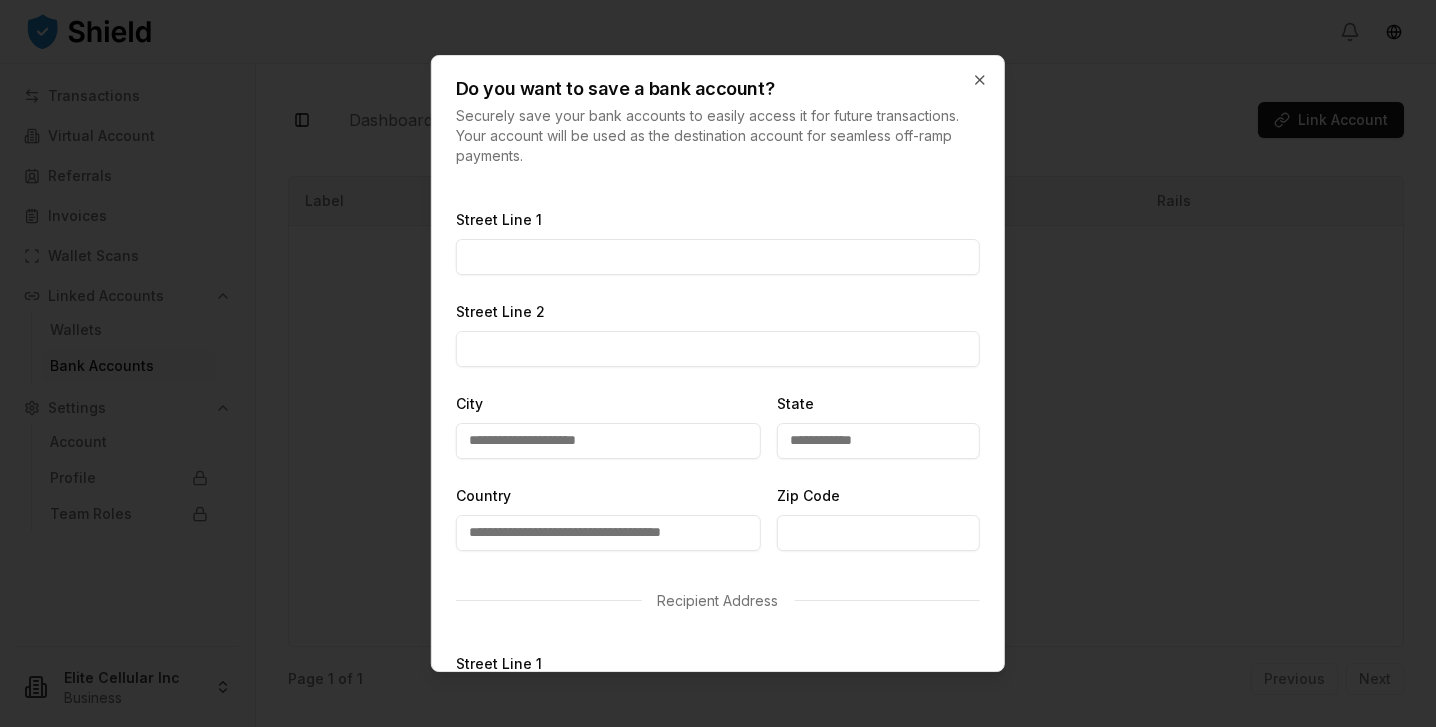 scroll, scrollTop: 307, scrollLeft: 0, axis: vertical 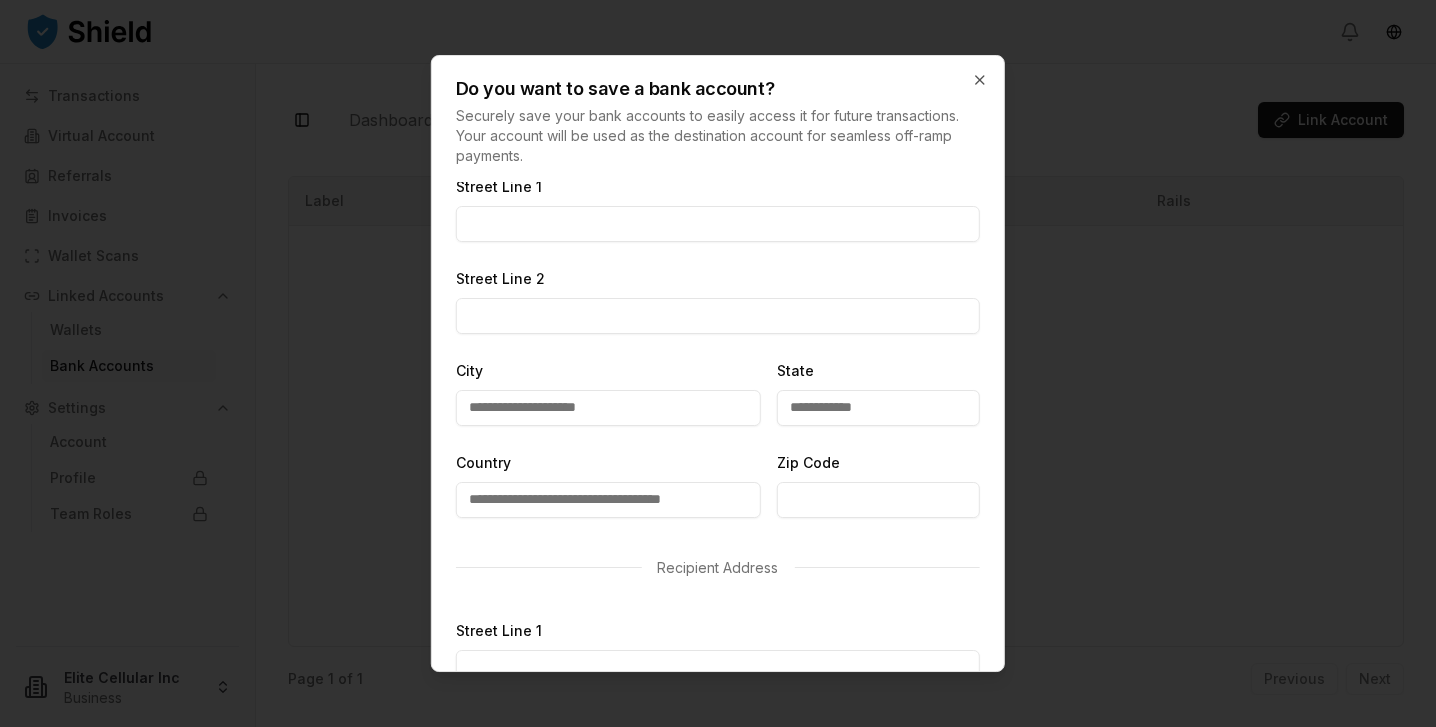 click on "State" at bounding box center (878, 392) 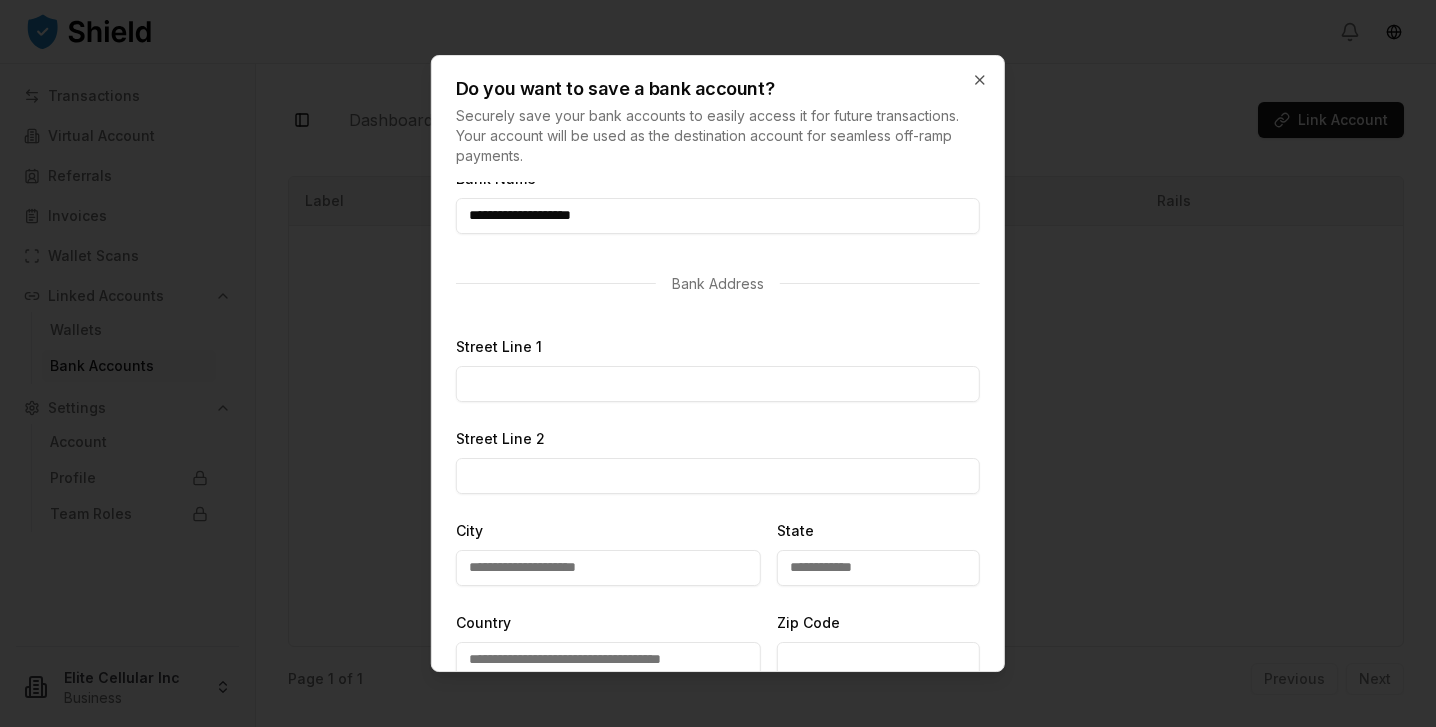 scroll, scrollTop: 163, scrollLeft: 0, axis: vertical 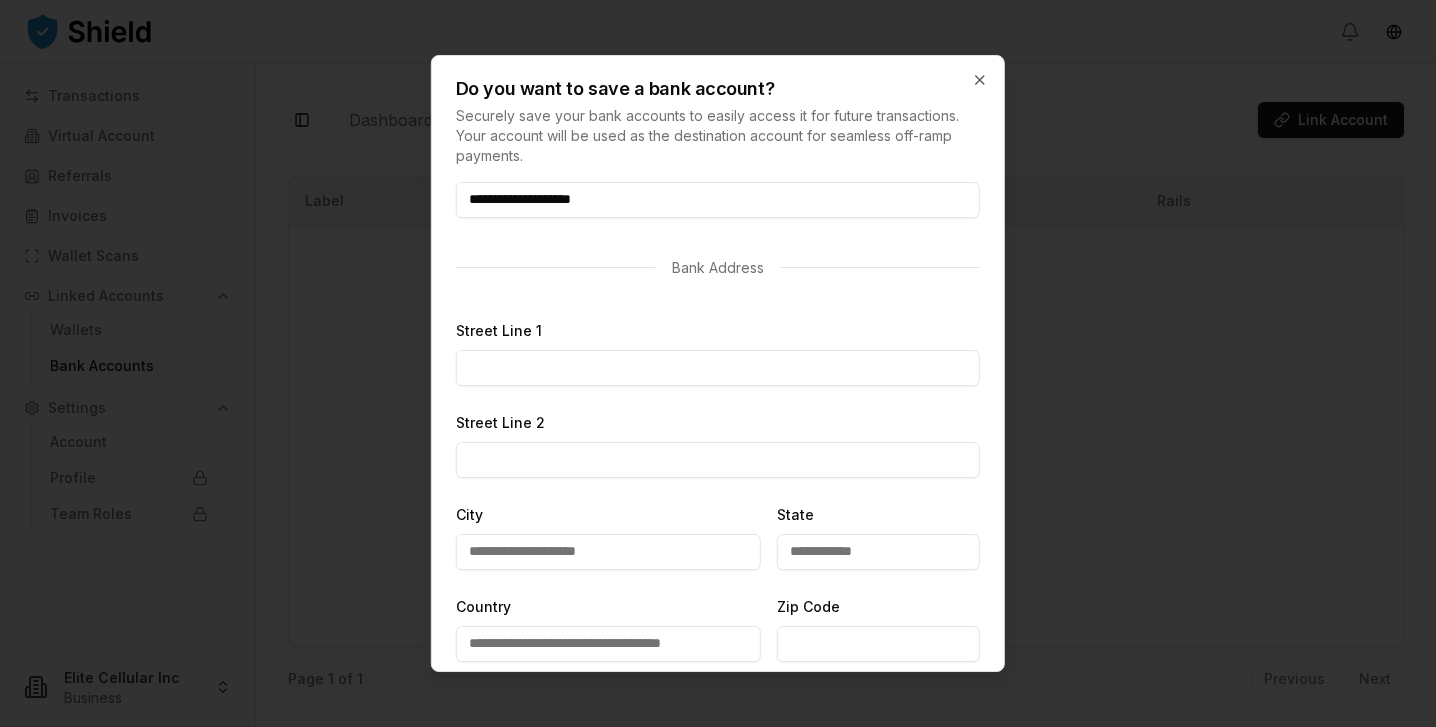 click on "Street Line 1" at bounding box center (718, 368) 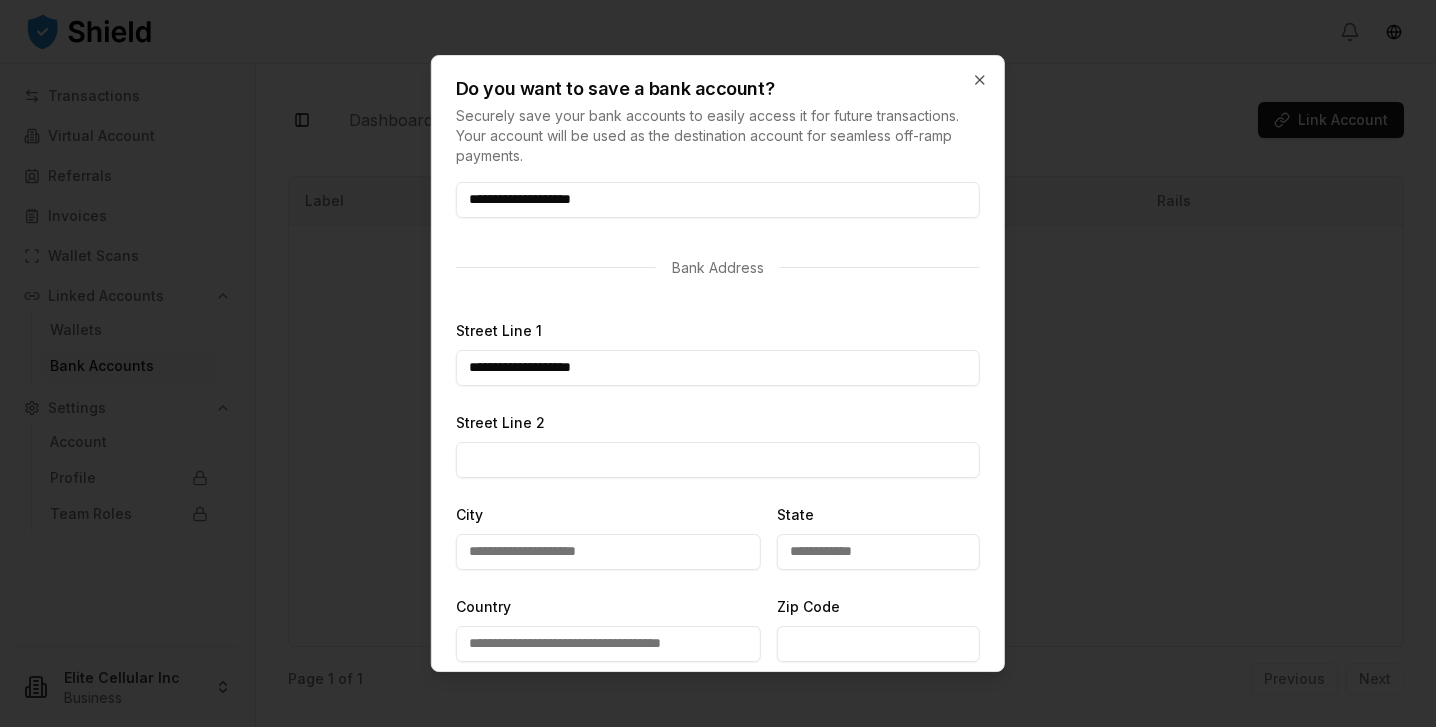 type on "**********" 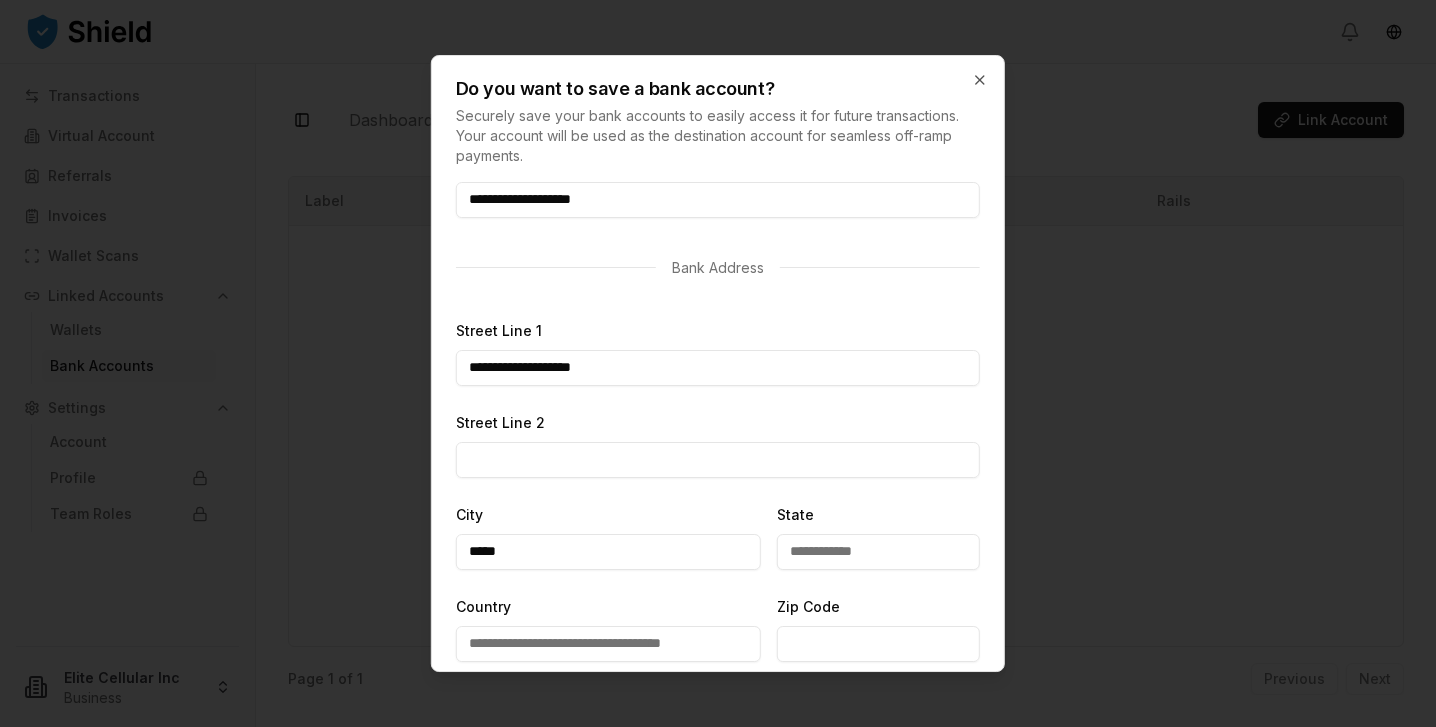 type on "*****" 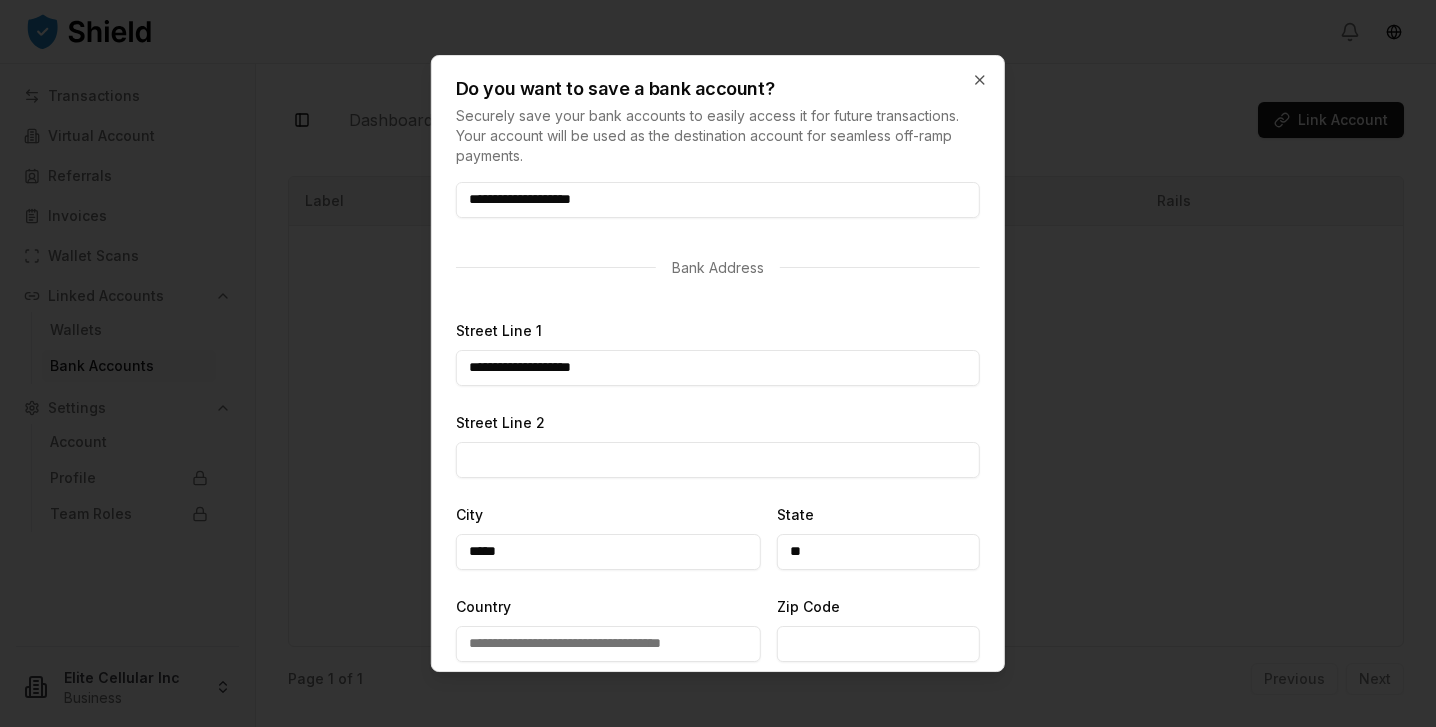 type on "**" 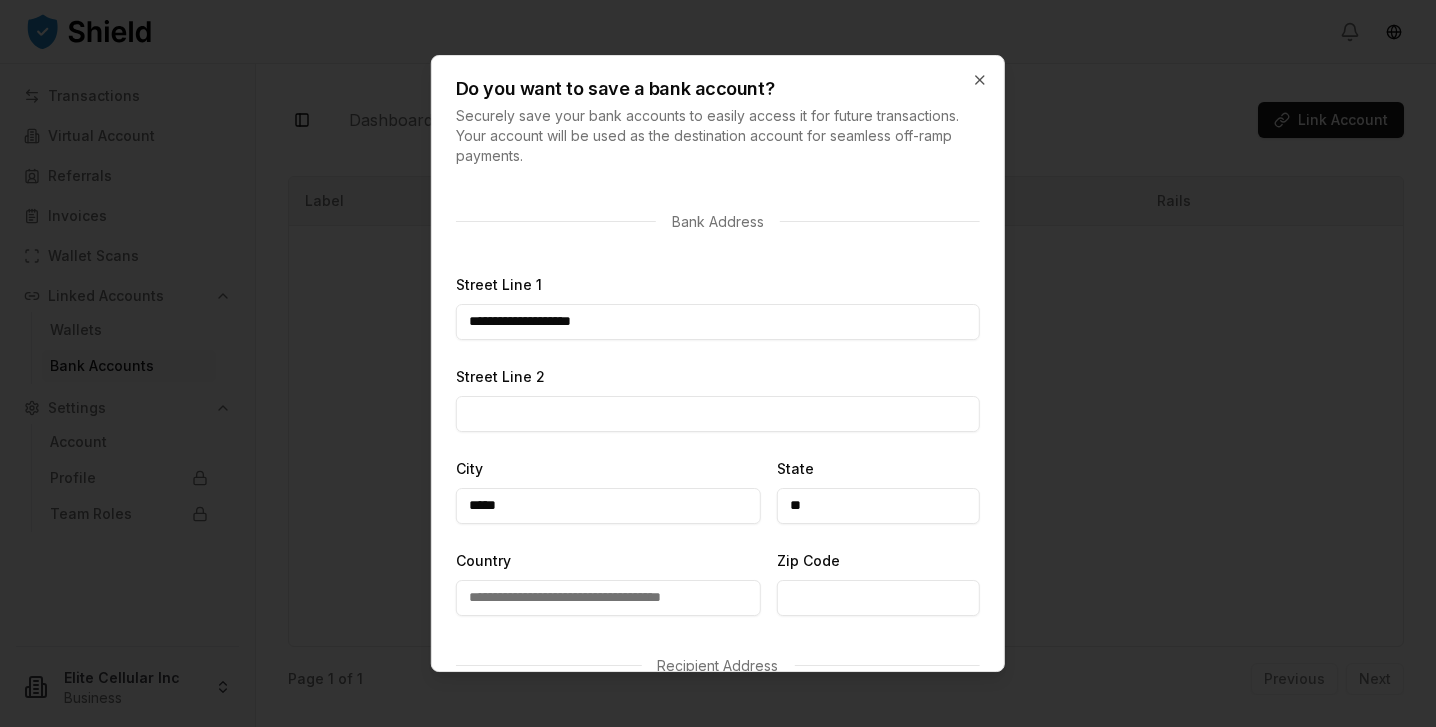 scroll, scrollTop: 210, scrollLeft: 0, axis: vertical 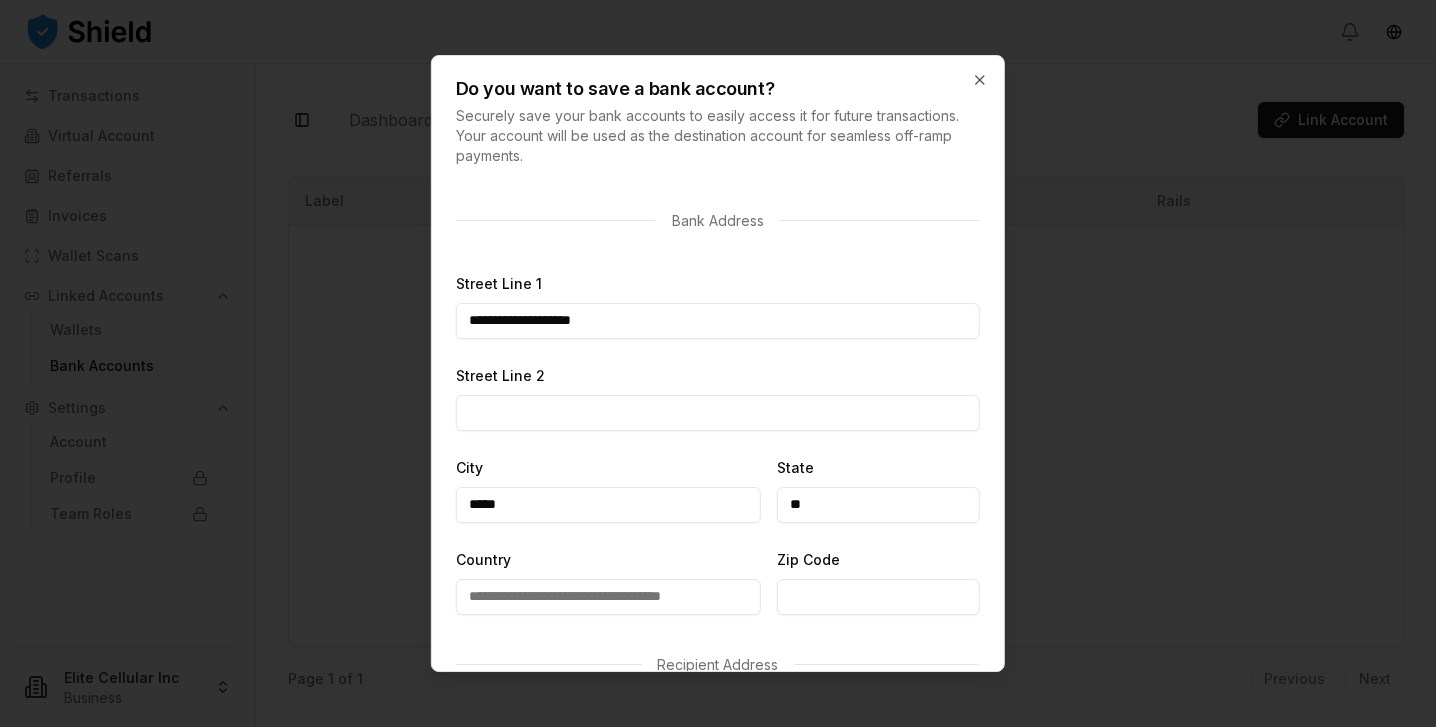 click on "Country" at bounding box center [608, 597] 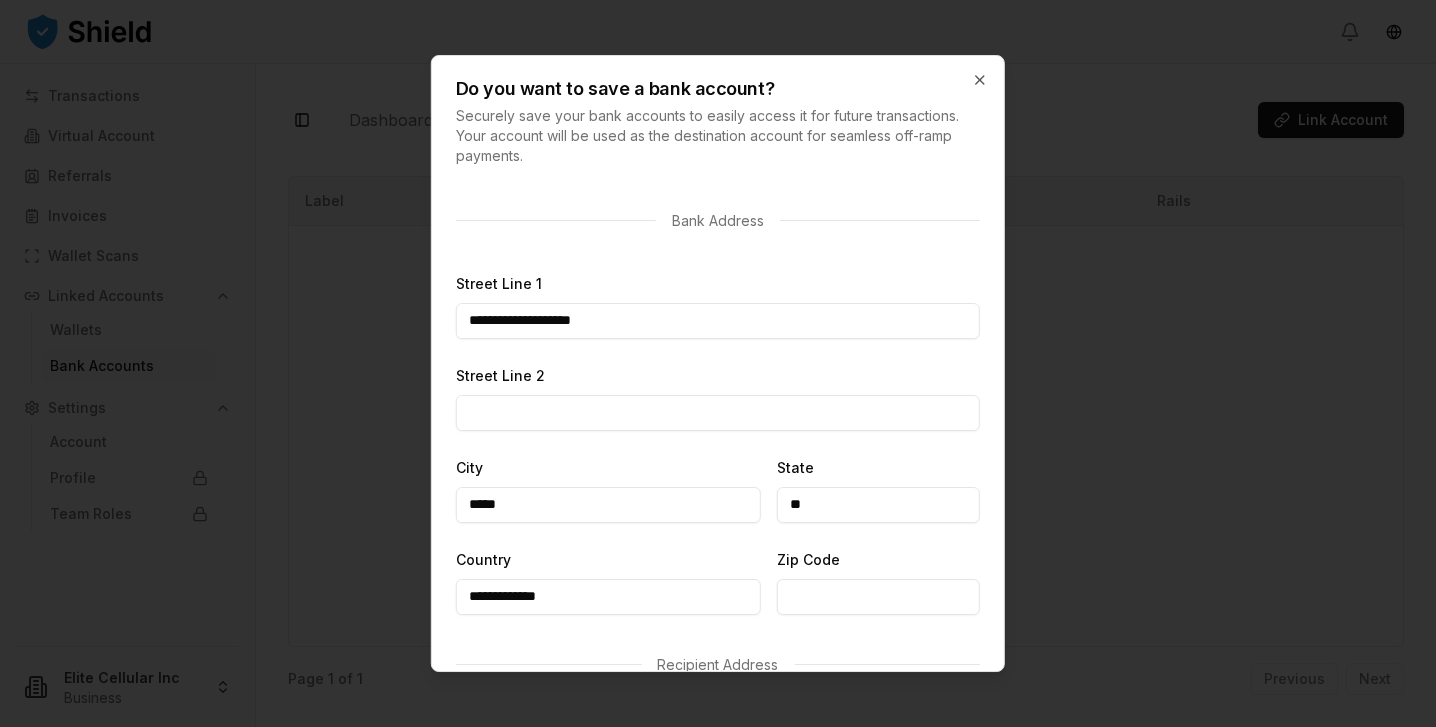 type on "**********" 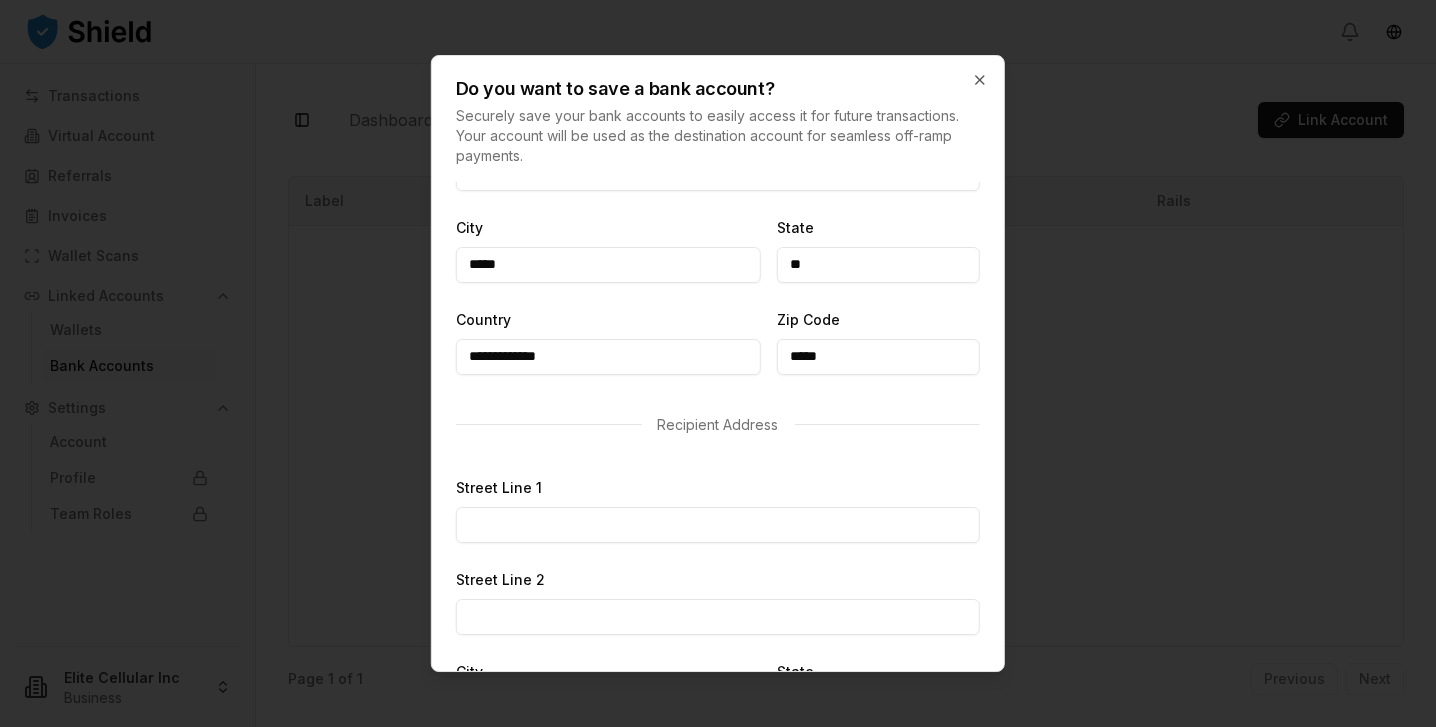 scroll, scrollTop: 538, scrollLeft: 0, axis: vertical 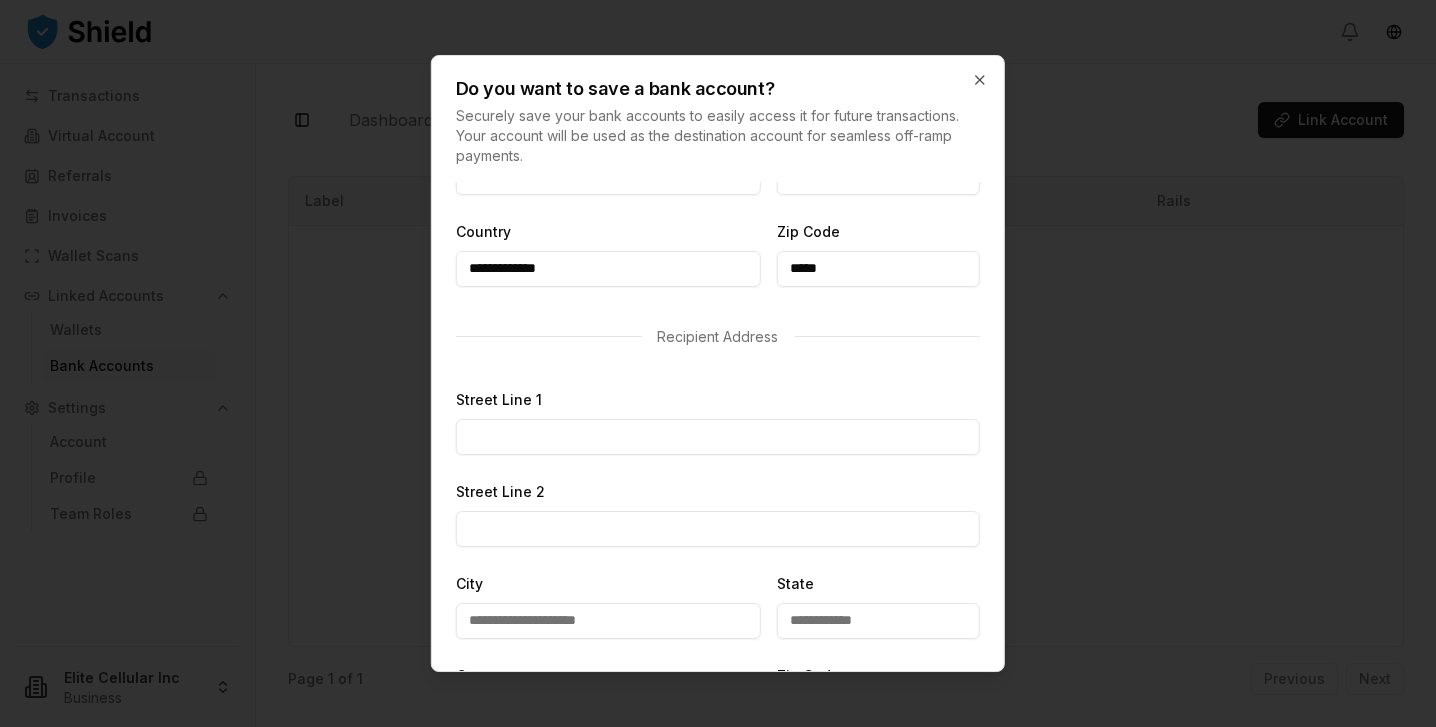 type on "*****" 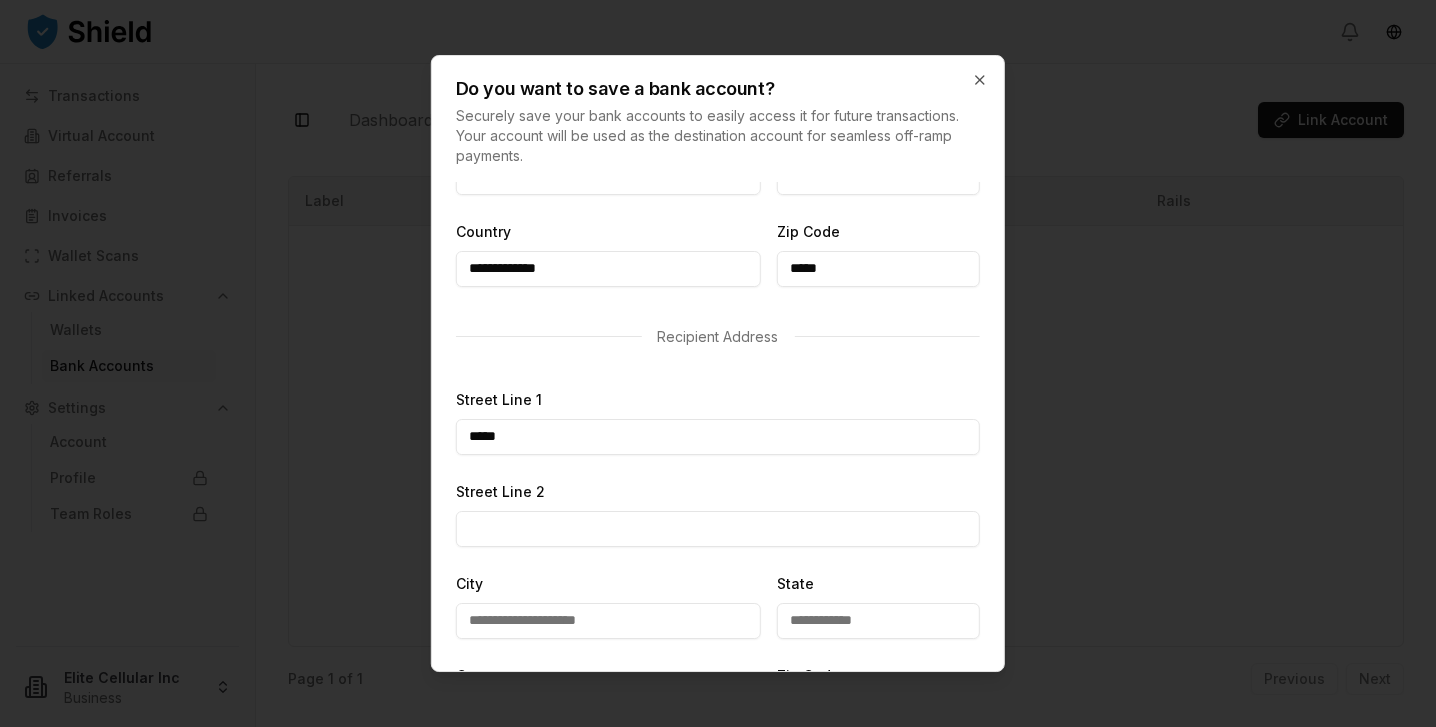 type on "**********" 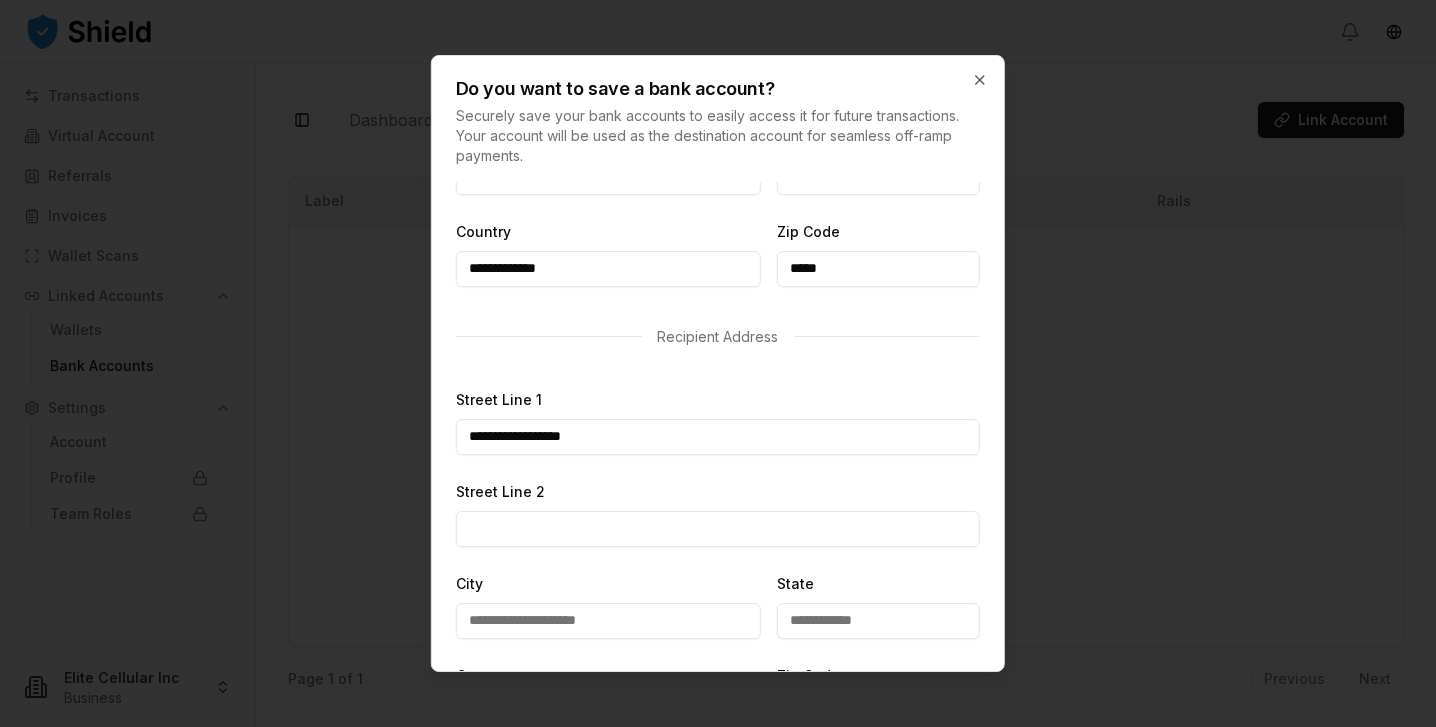 type on "******" 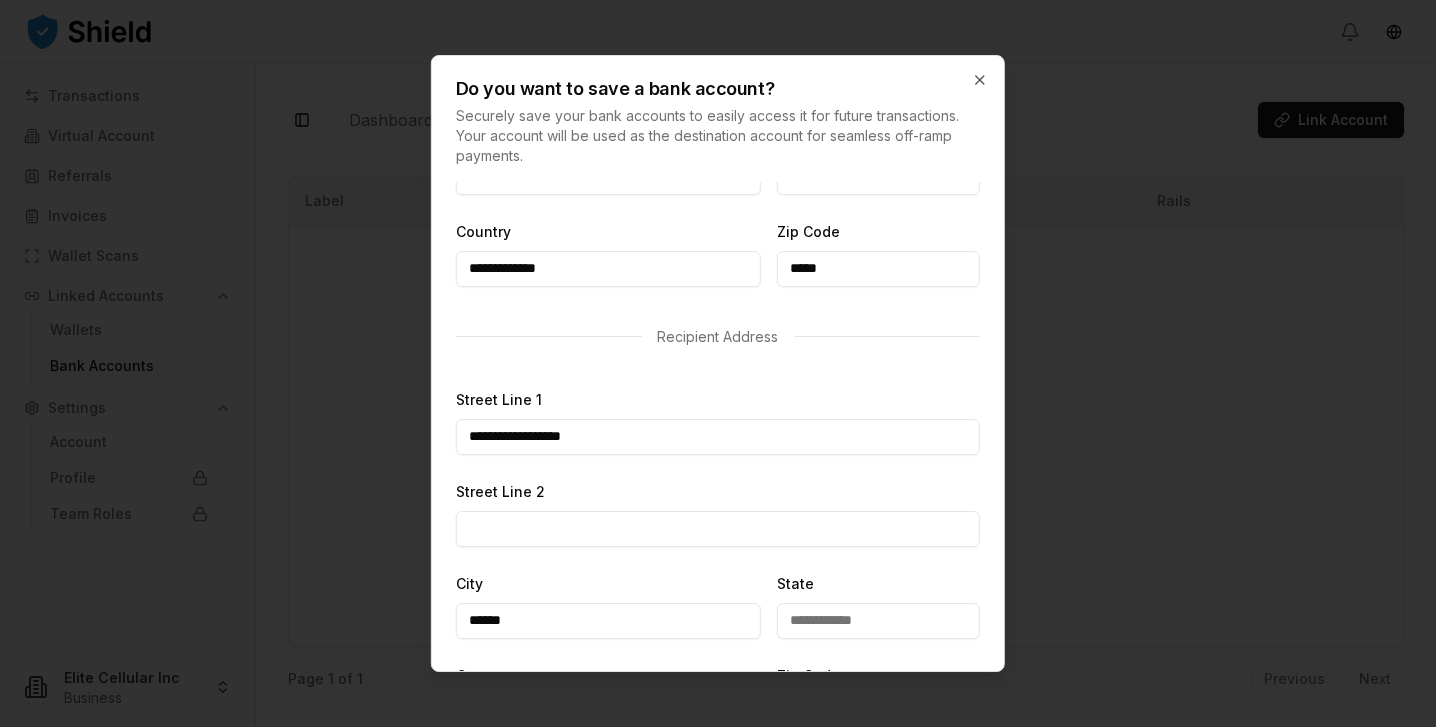 type on "**" 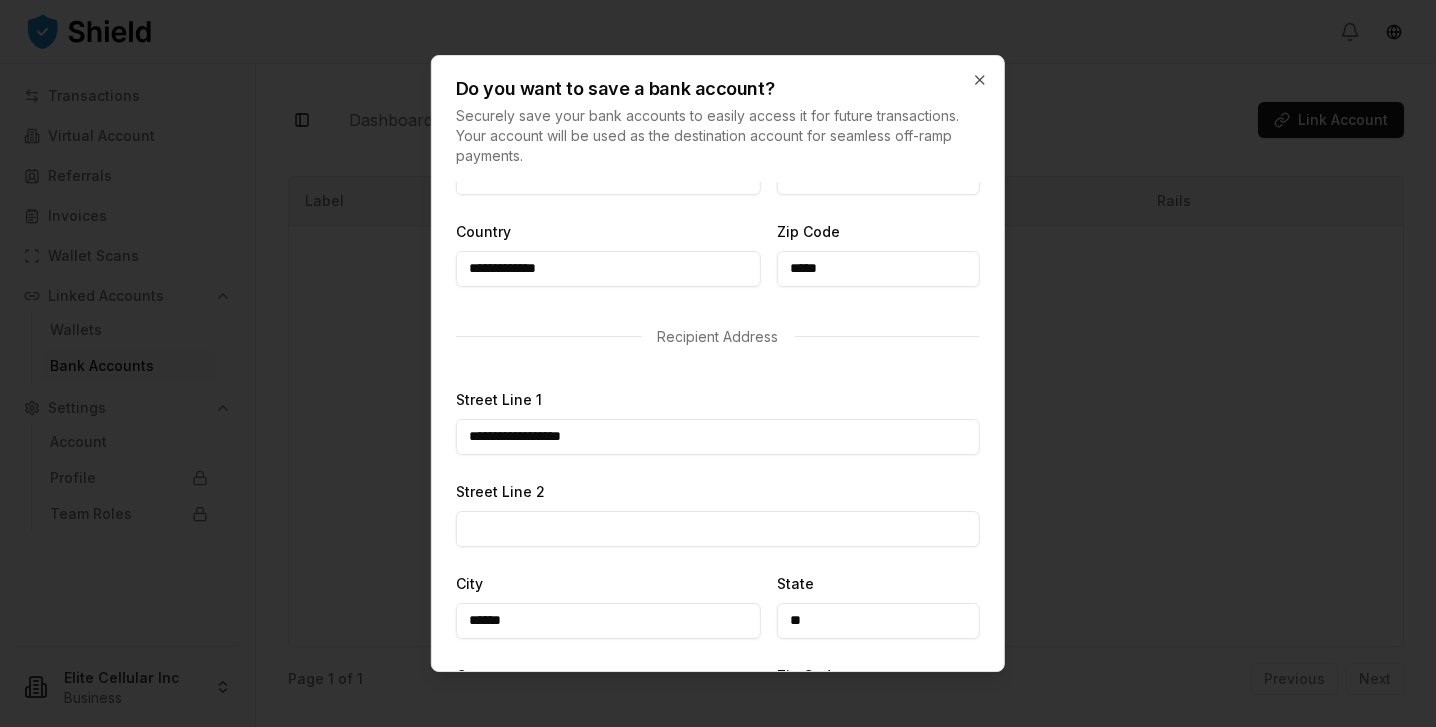 type on "**********" 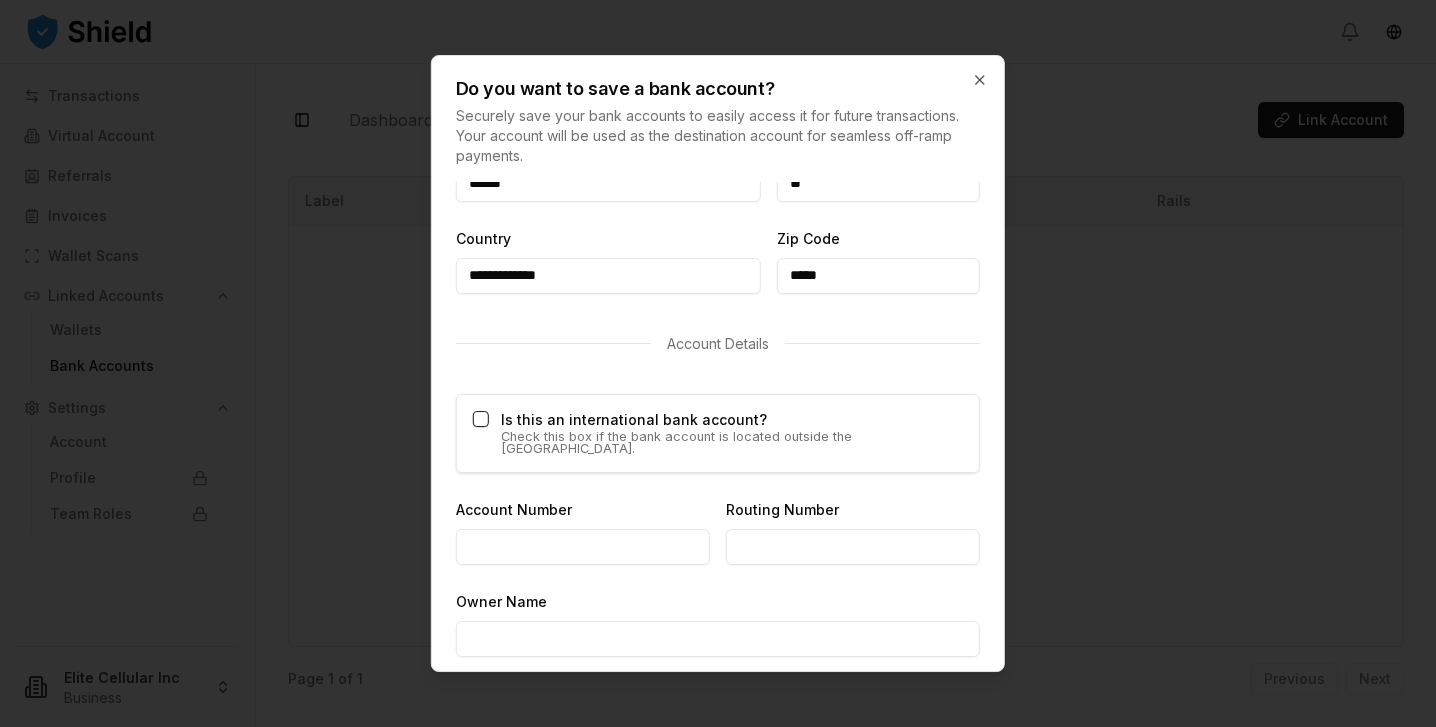scroll, scrollTop: 992, scrollLeft: 0, axis: vertical 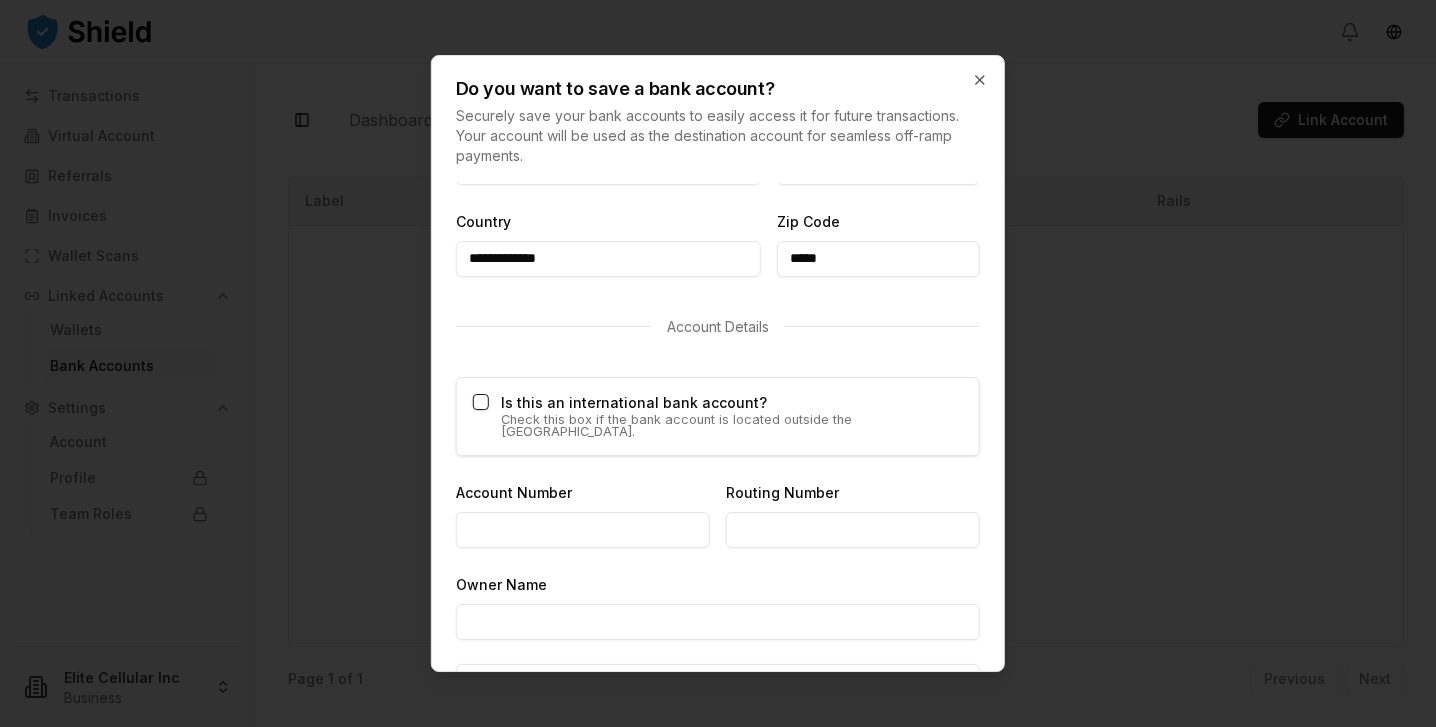 click on "Account Number" at bounding box center (583, 530) 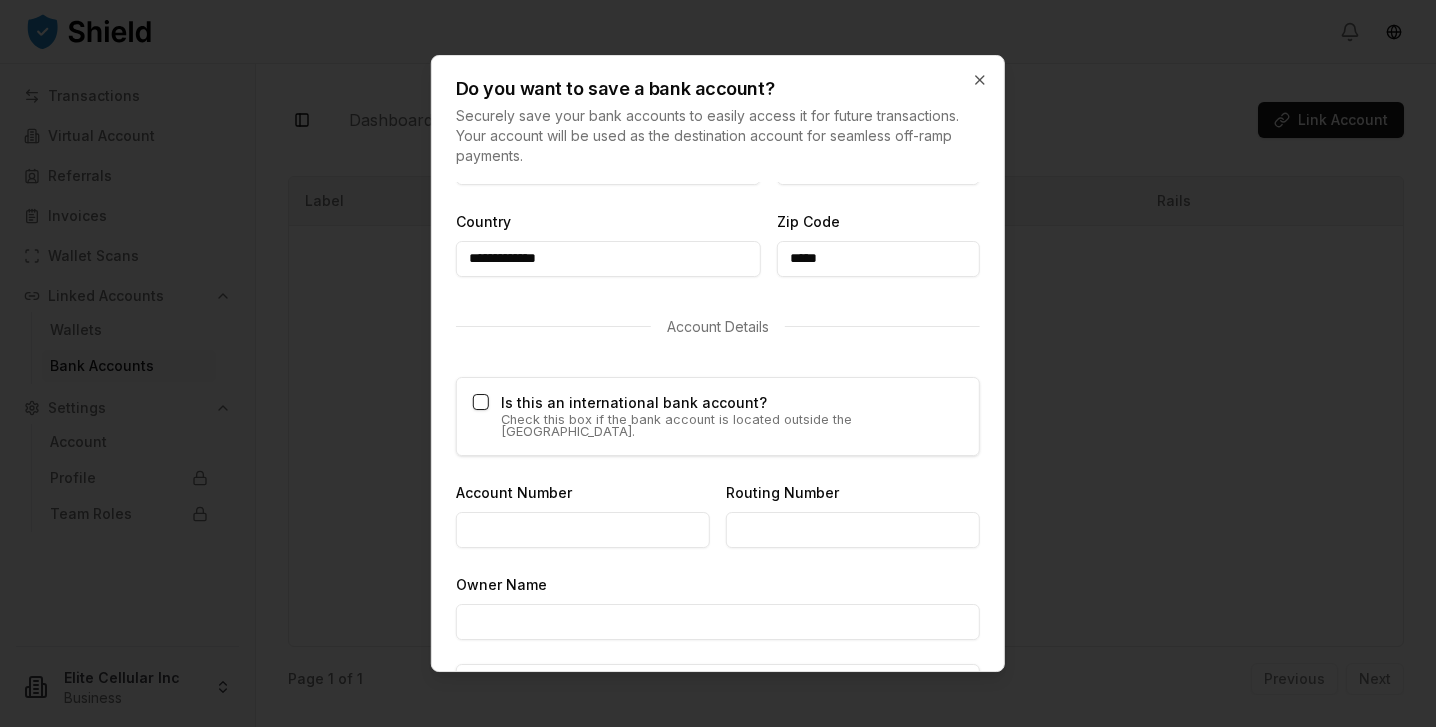 click on "Routing Number" at bounding box center (853, 530) 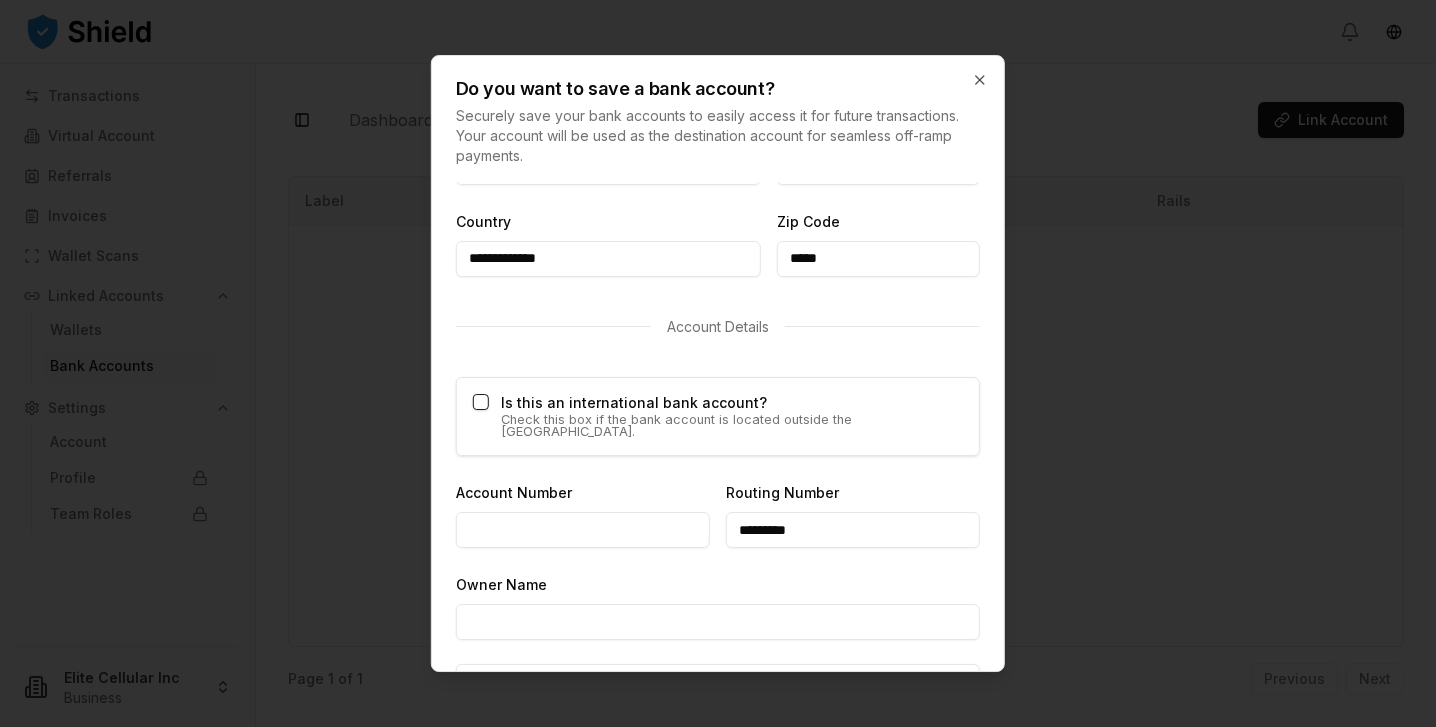 type on "*********" 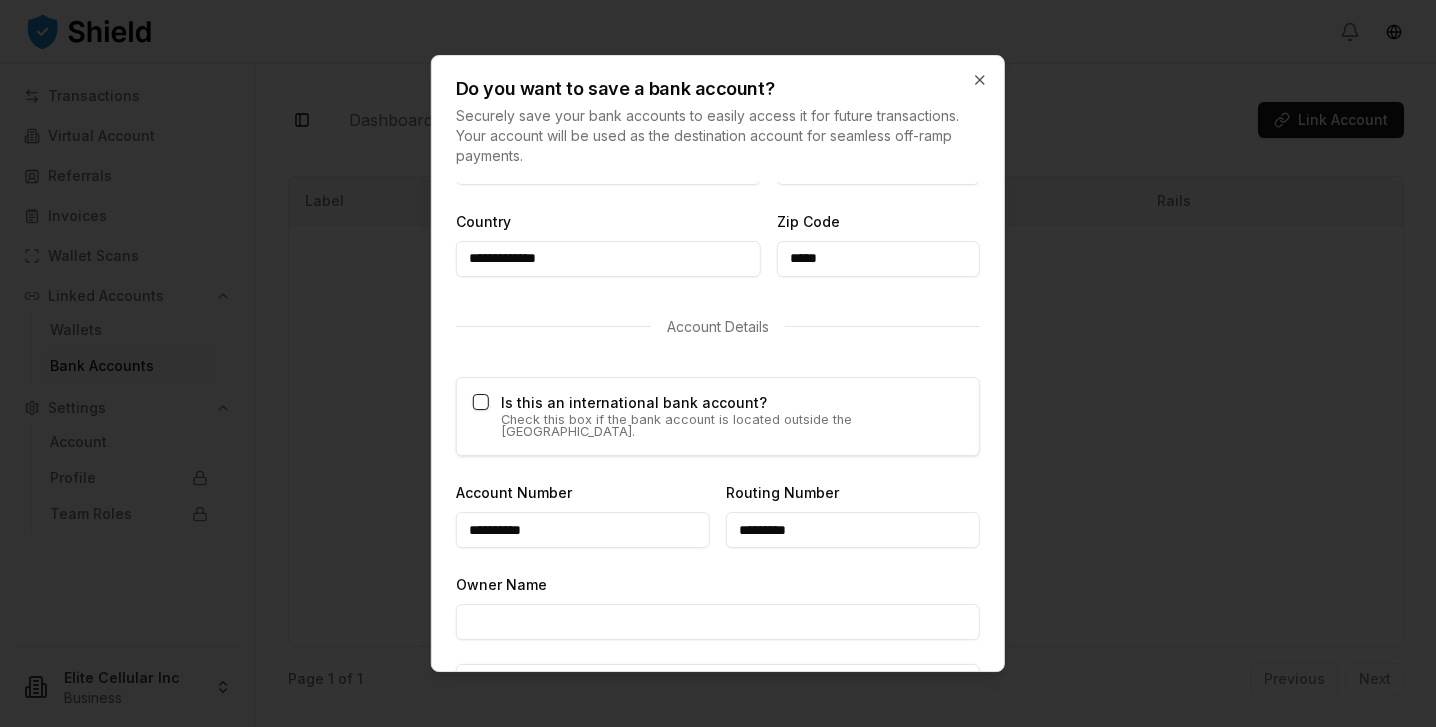 click on "**********" at bounding box center [583, 530] 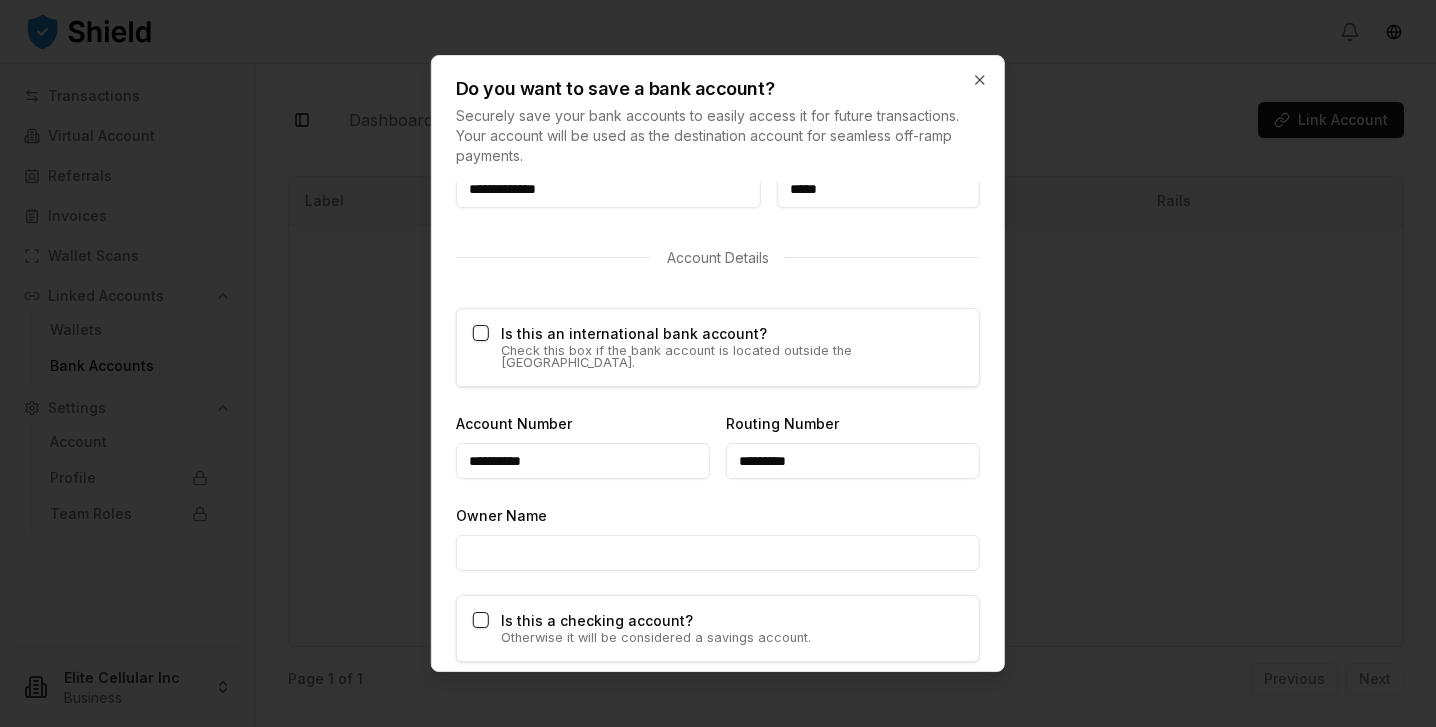 scroll, scrollTop: 1067, scrollLeft: 0, axis: vertical 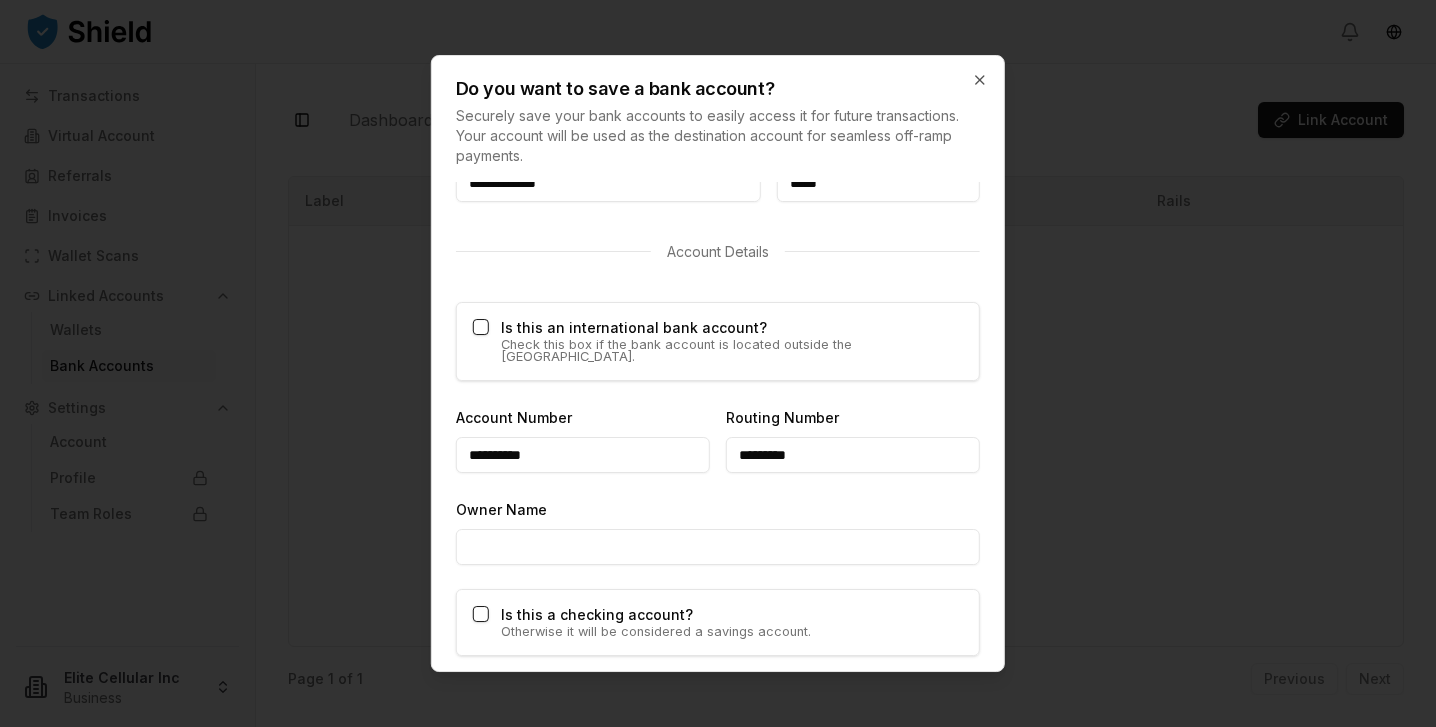 type on "**********" 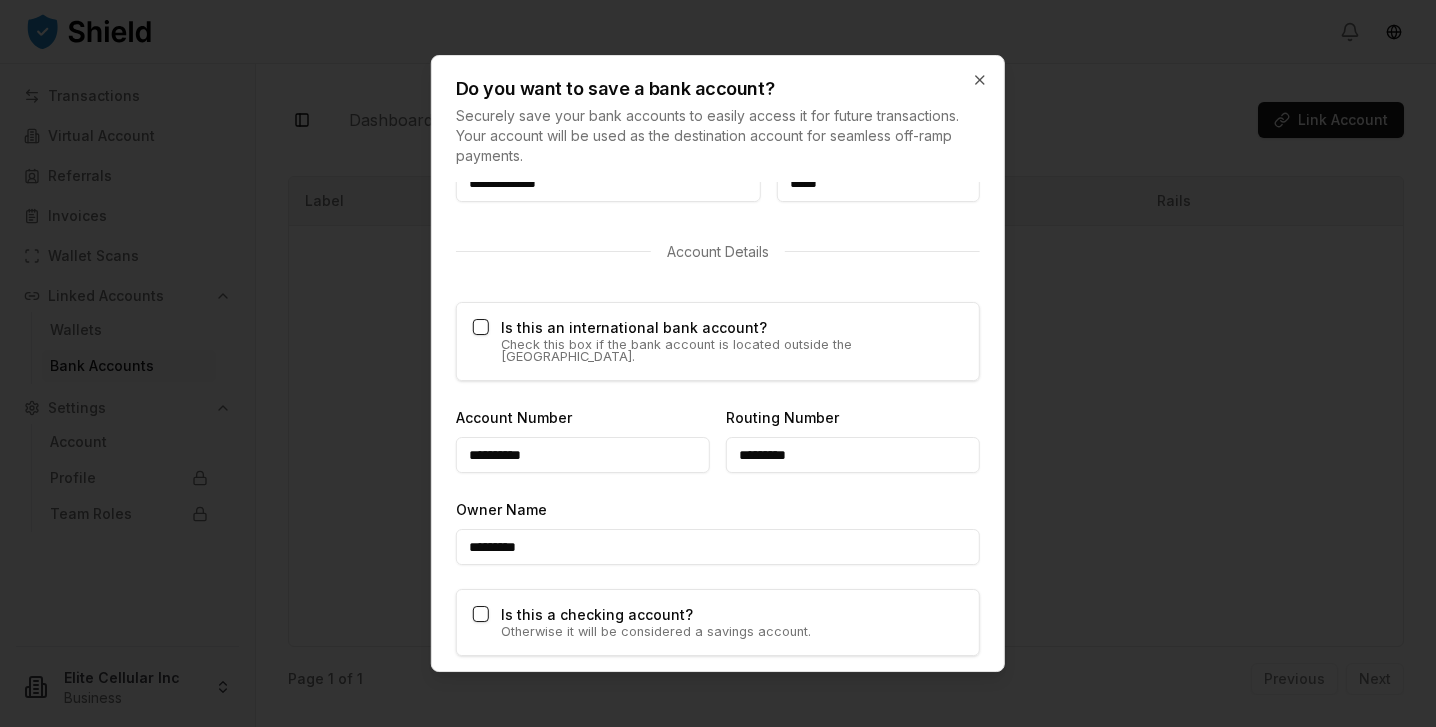 scroll, scrollTop: 1215, scrollLeft: 0, axis: vertical 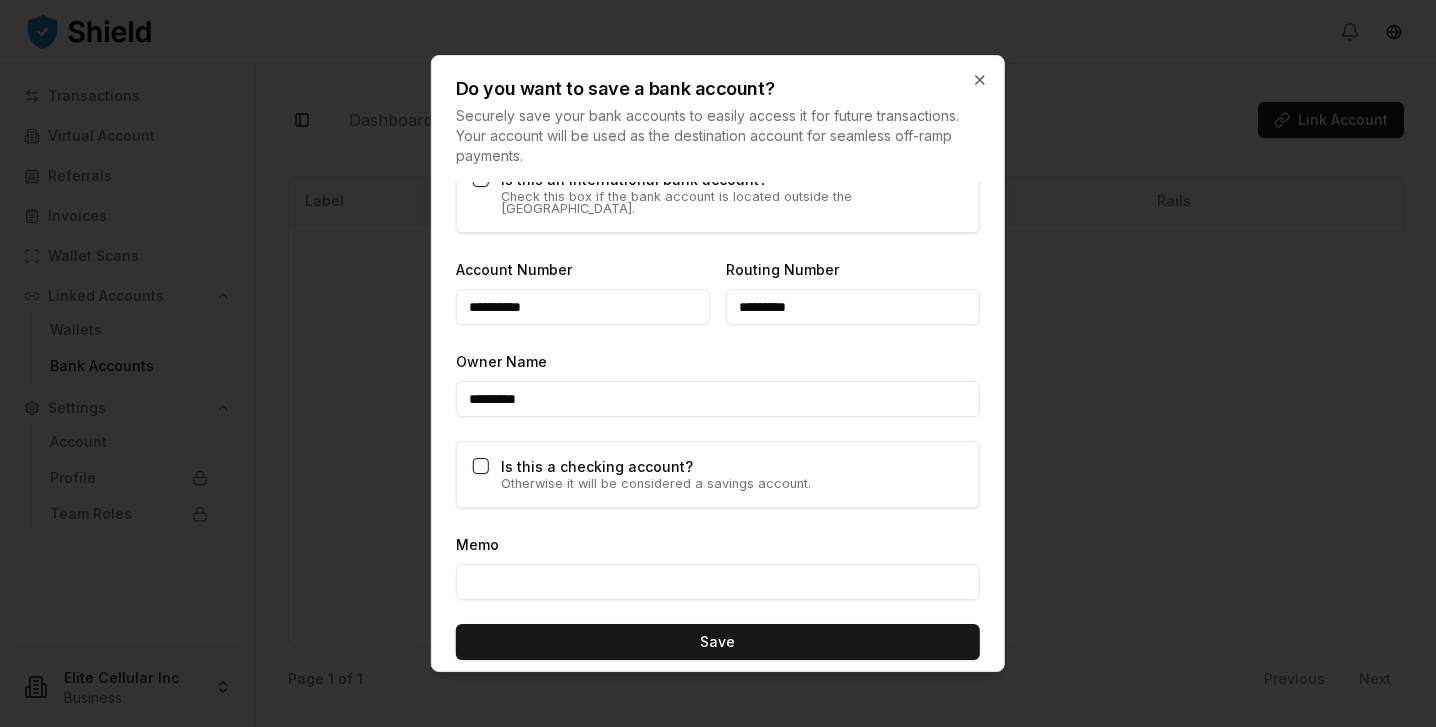 type on "*********" 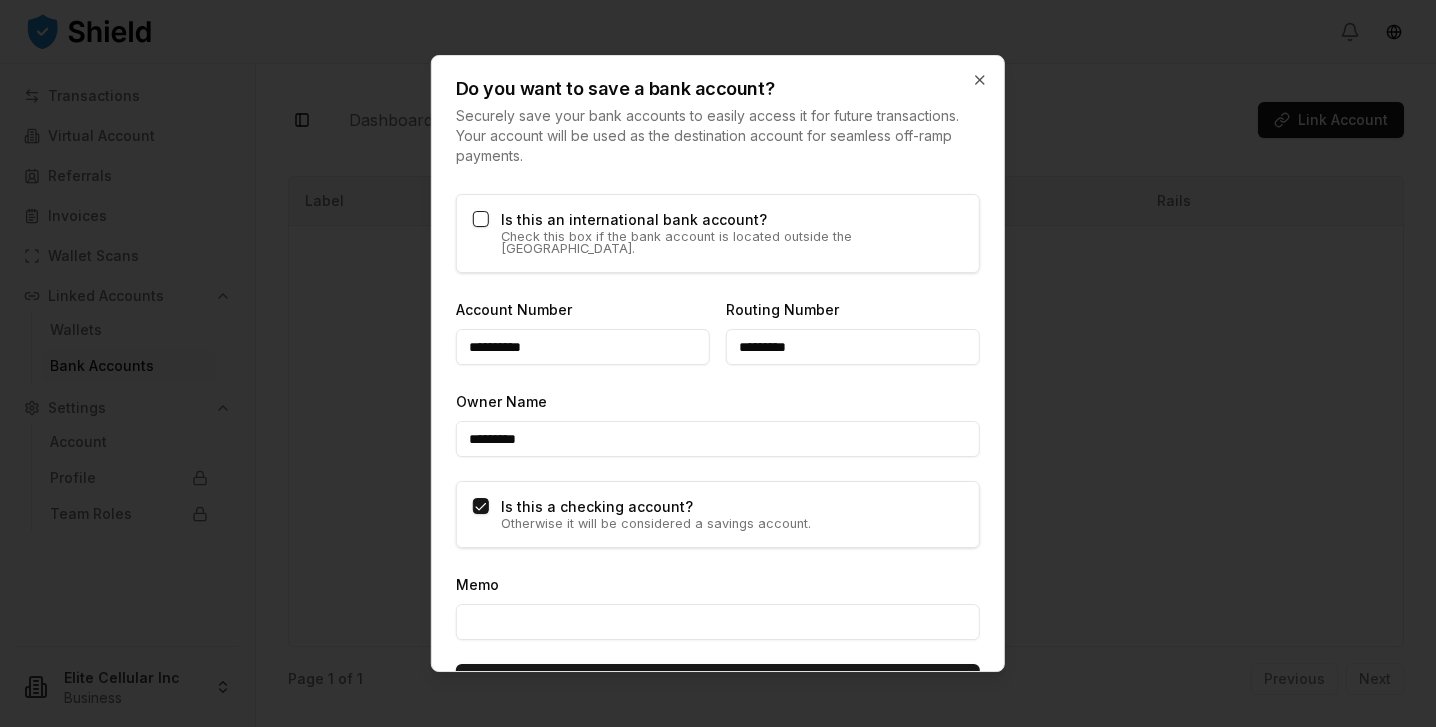 scroll, scrollTop: 1215, scrollLeft: 0, axis: vertical 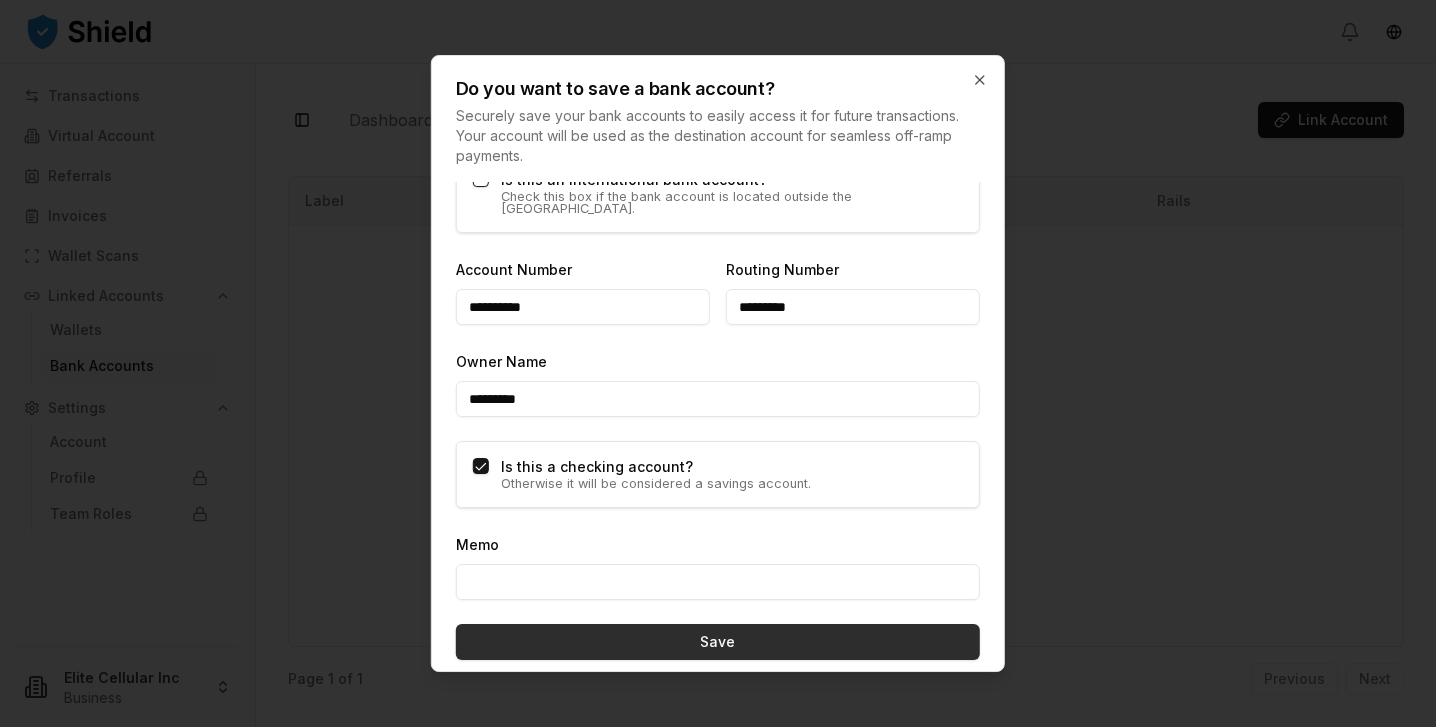 click on "Save" at bounding box center [718, 642] 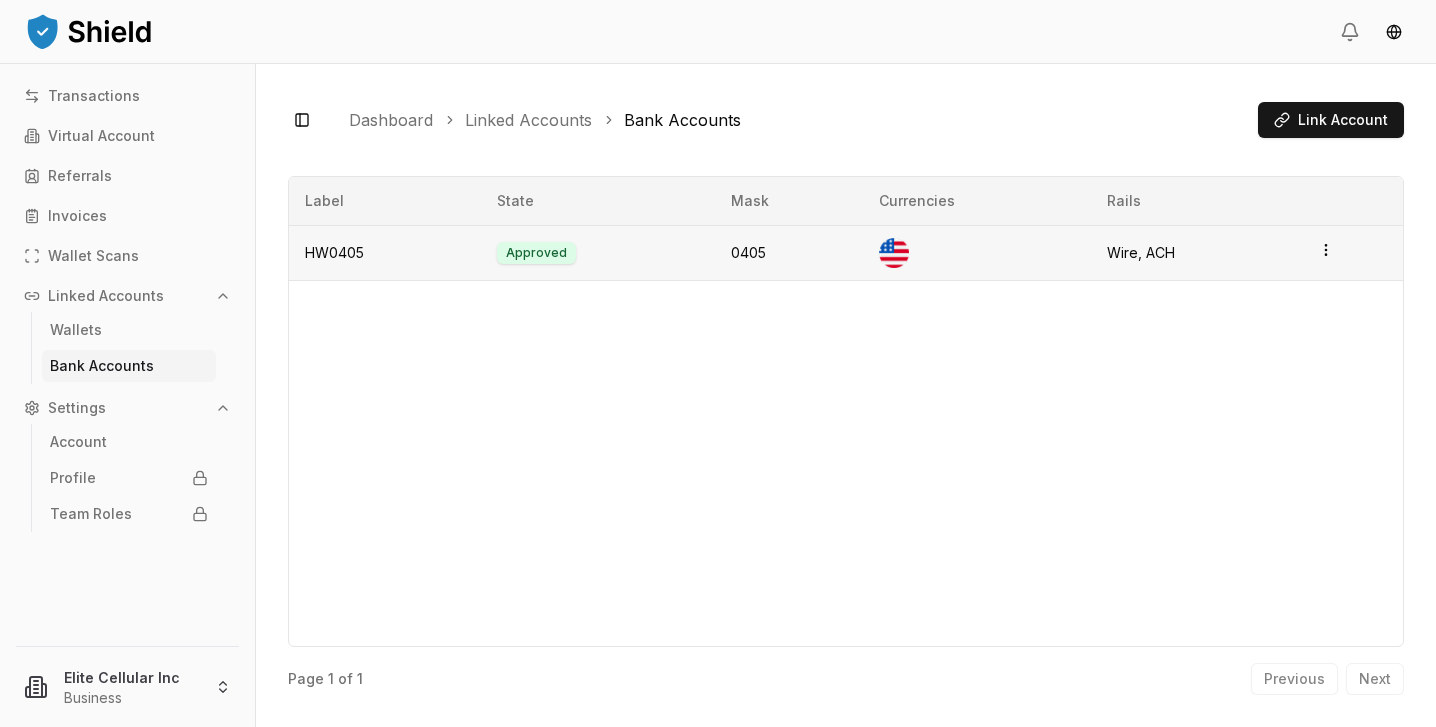 click on "Transactions Virtual Account Referrals Invoices Wallet Scans Linked Accounts Wallets Bank Accounts Settings Account Profile Team Roles Elite Cellular Inc Business Toggle Sidebar Dashboard Linked Accounts Bank Accounts   Link Account HW0405 Approved 0405 Currencies Rails Wire, ACH Page 1 of 1 Previous Next Label State Mask Currencies Rails   HW0405   Approved   0405     Wire, ACH   Page 1 of 1   Previous Next" at bounding box center [718, 363] 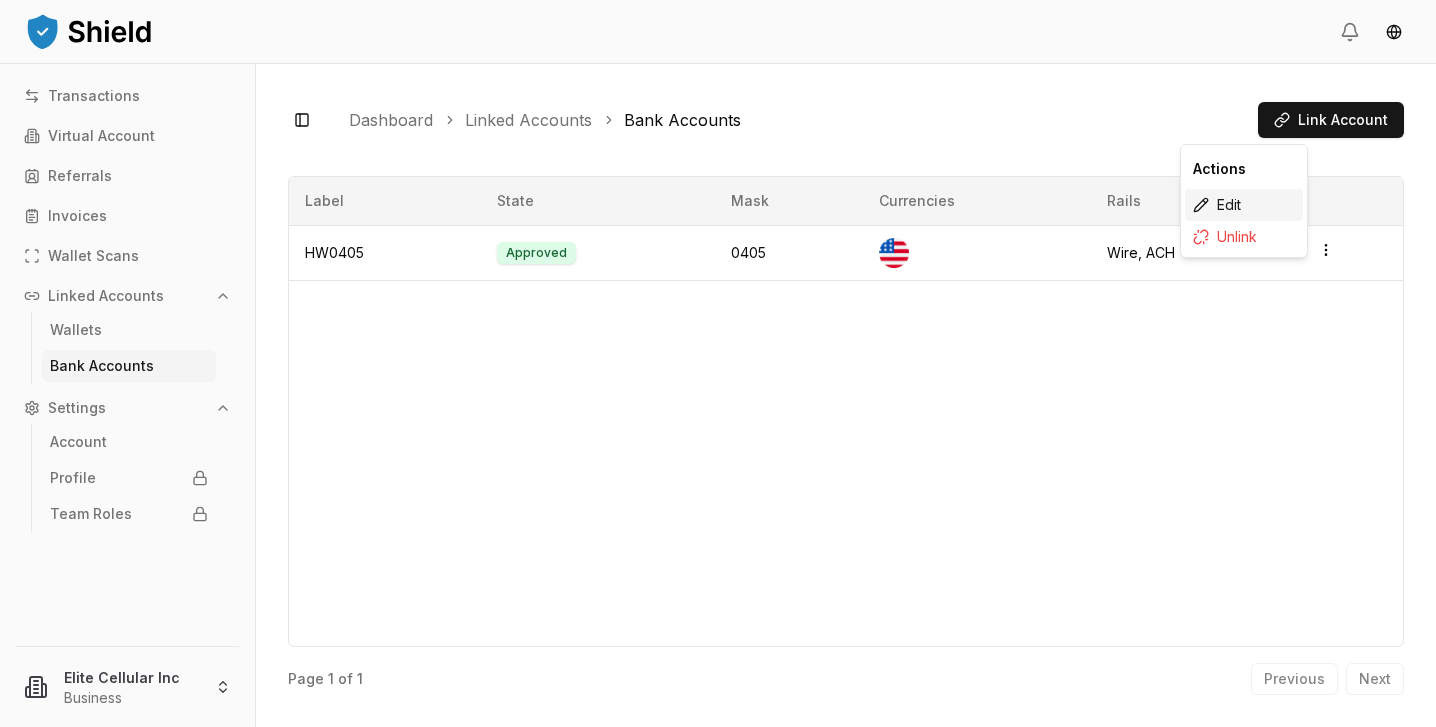 click on "Edit" at bounding box center [1244, 205] 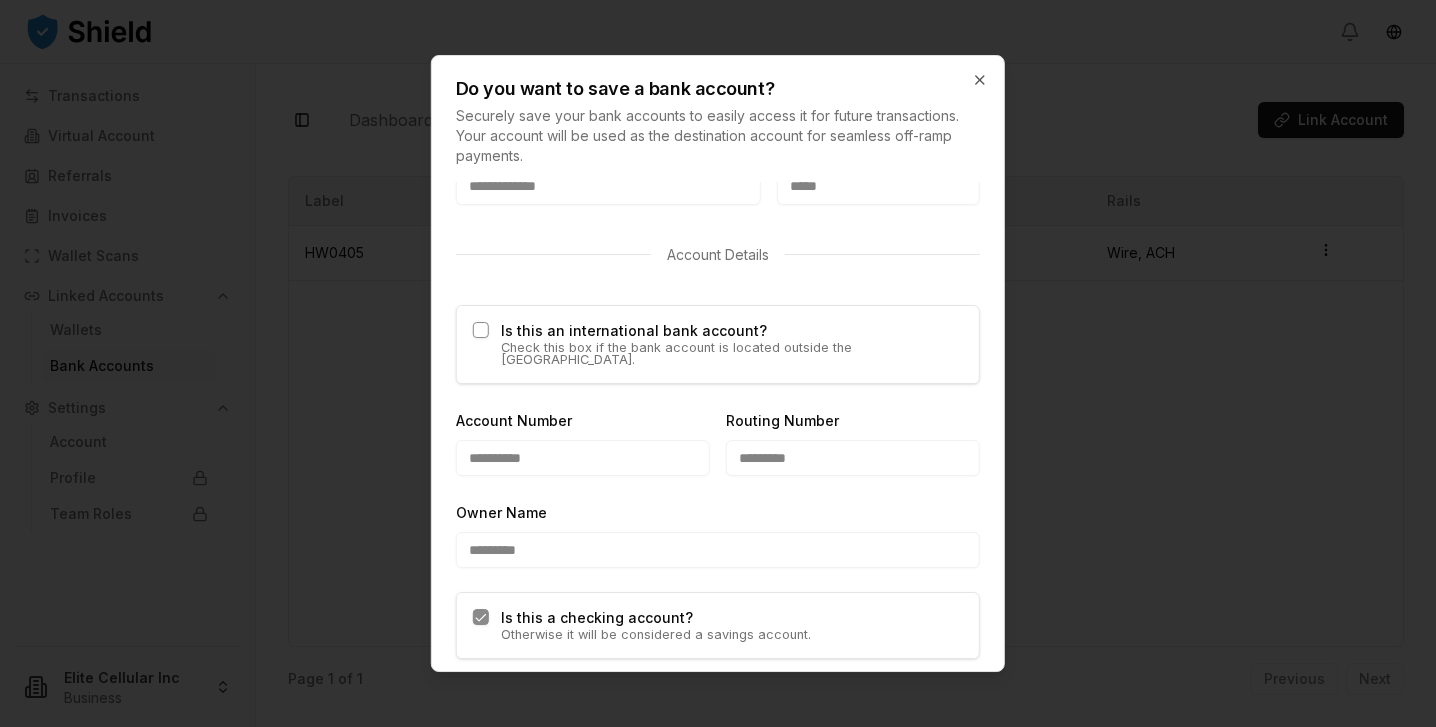 scroll, scrollTop: 1215, scrollLeft: 0, axis: vertical 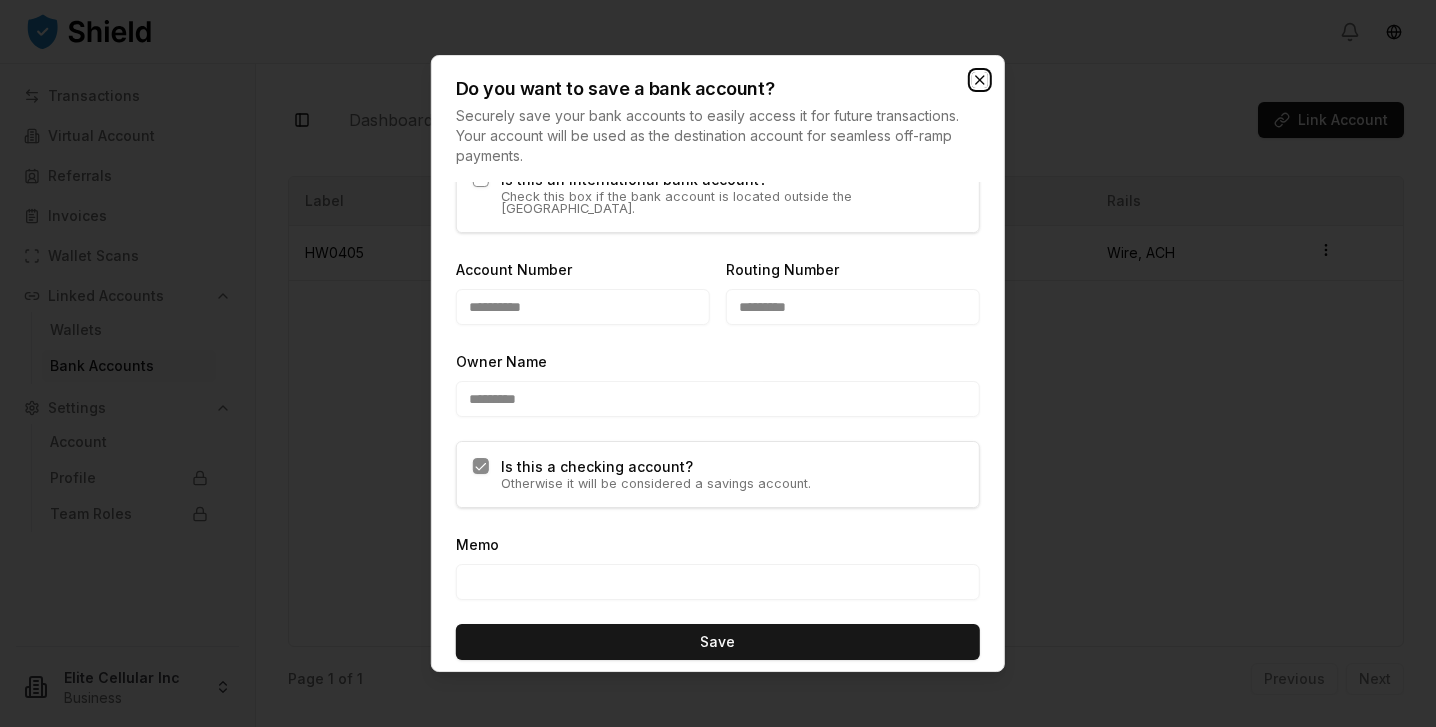 click 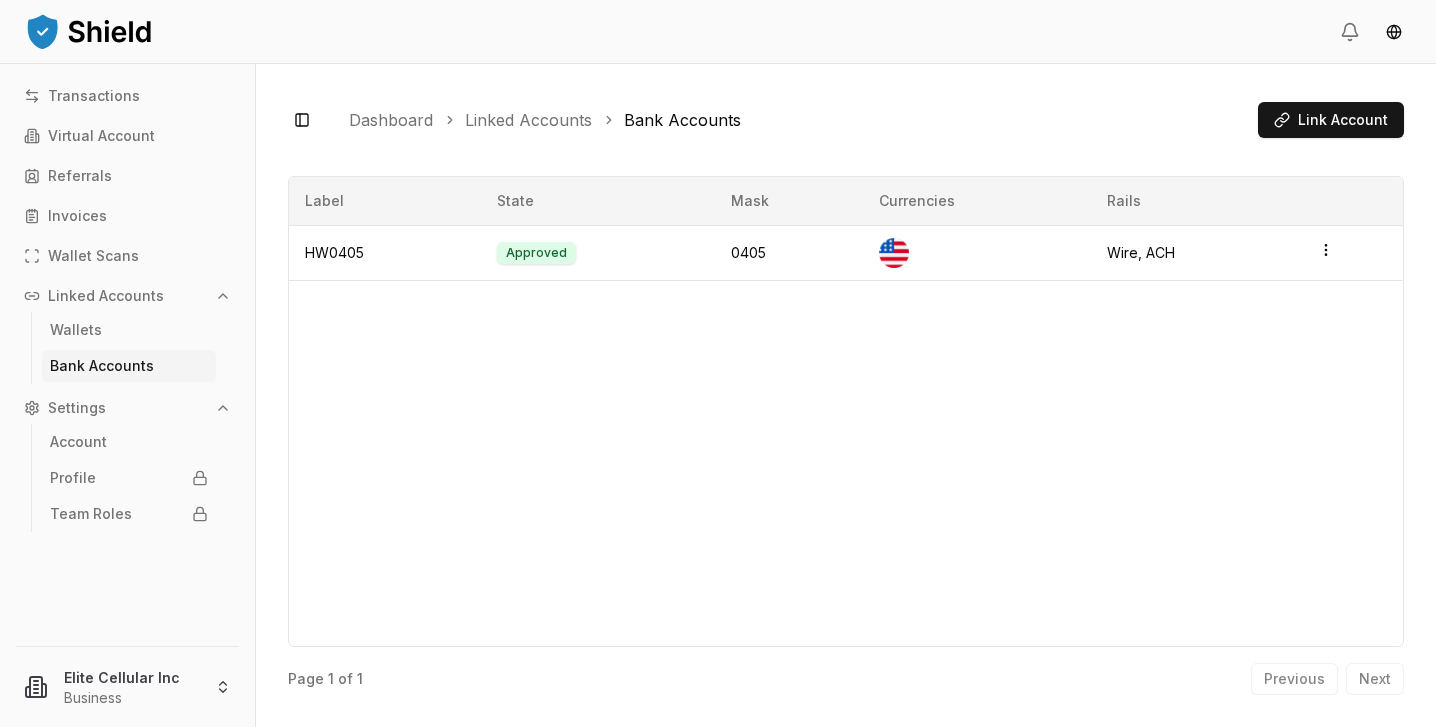 click on "Label State Mask Currencies Rails   HW0405   Approved   0405     Wire, ACH" at bounding box center [846, 411] 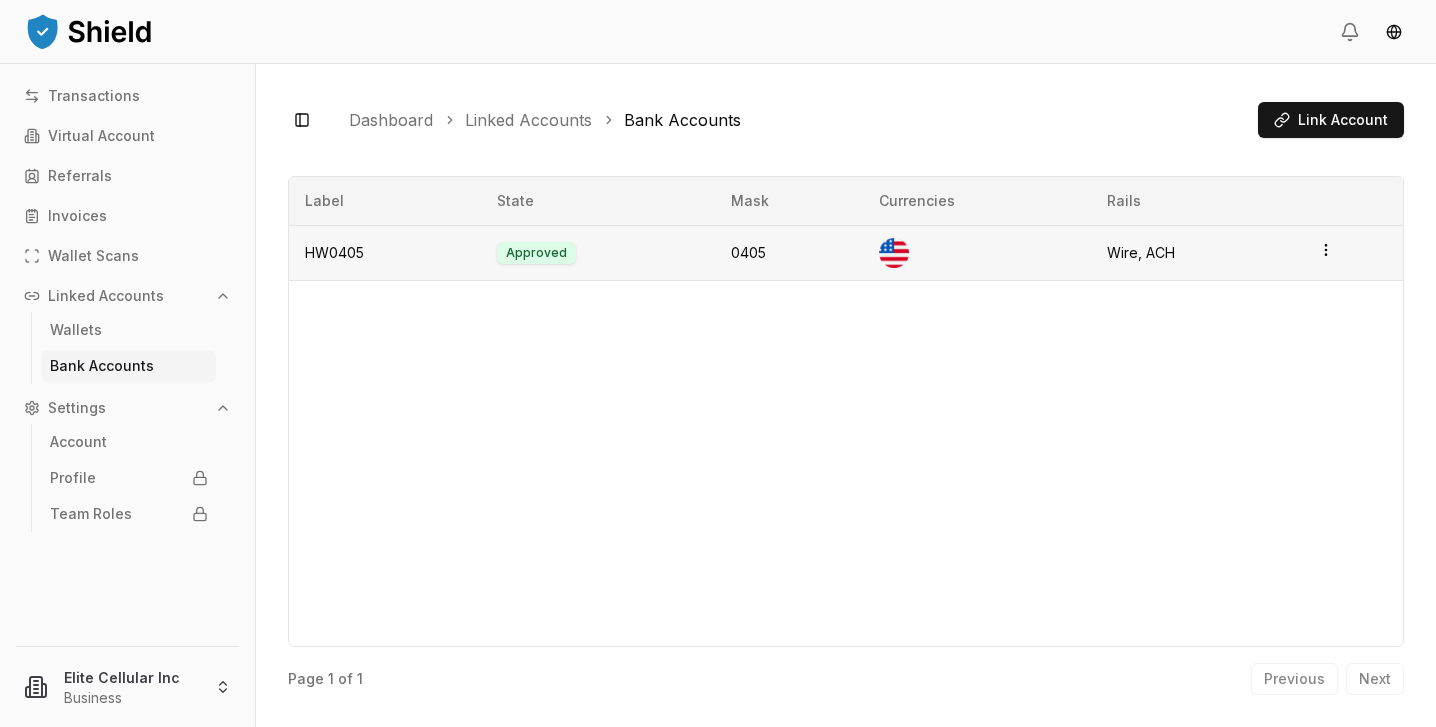 click on "HW0405" at bounding box center [385, 252] 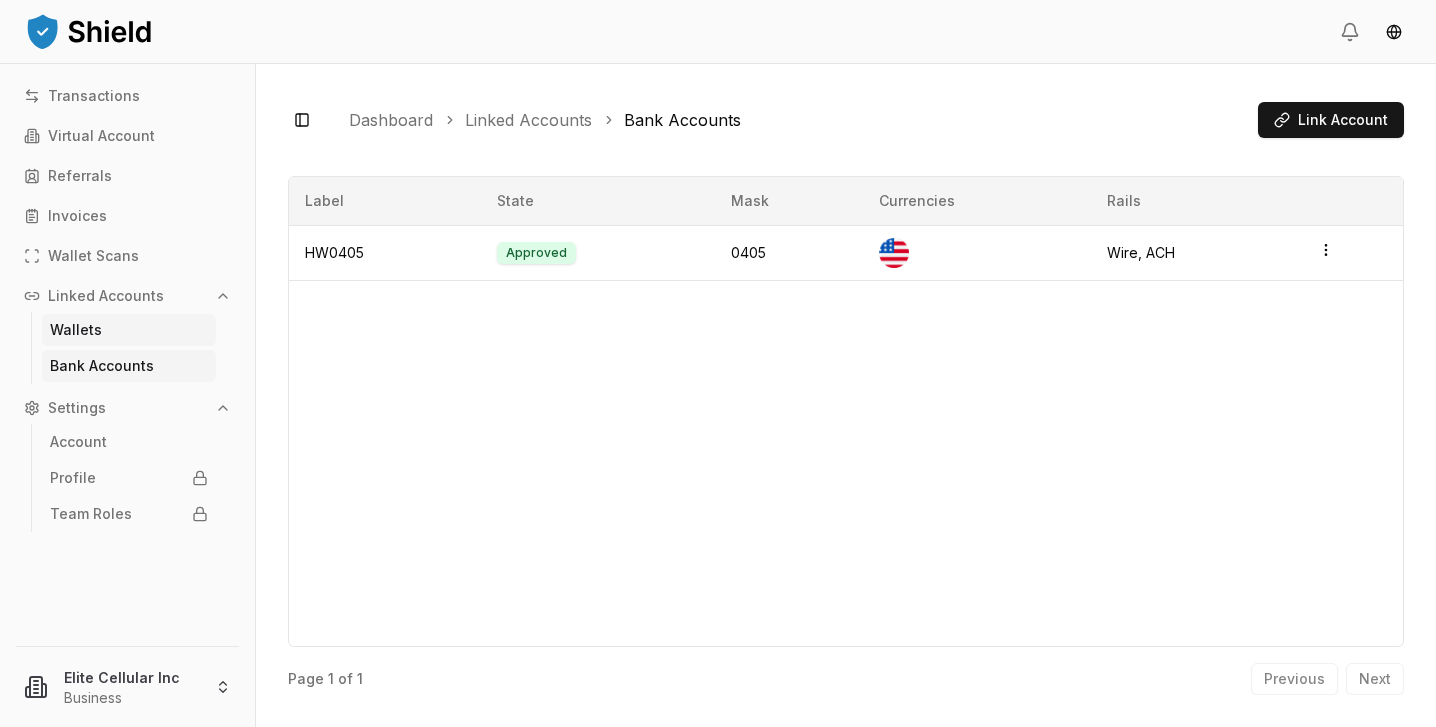 click on "Wallets" at bounding box center (76, 330) 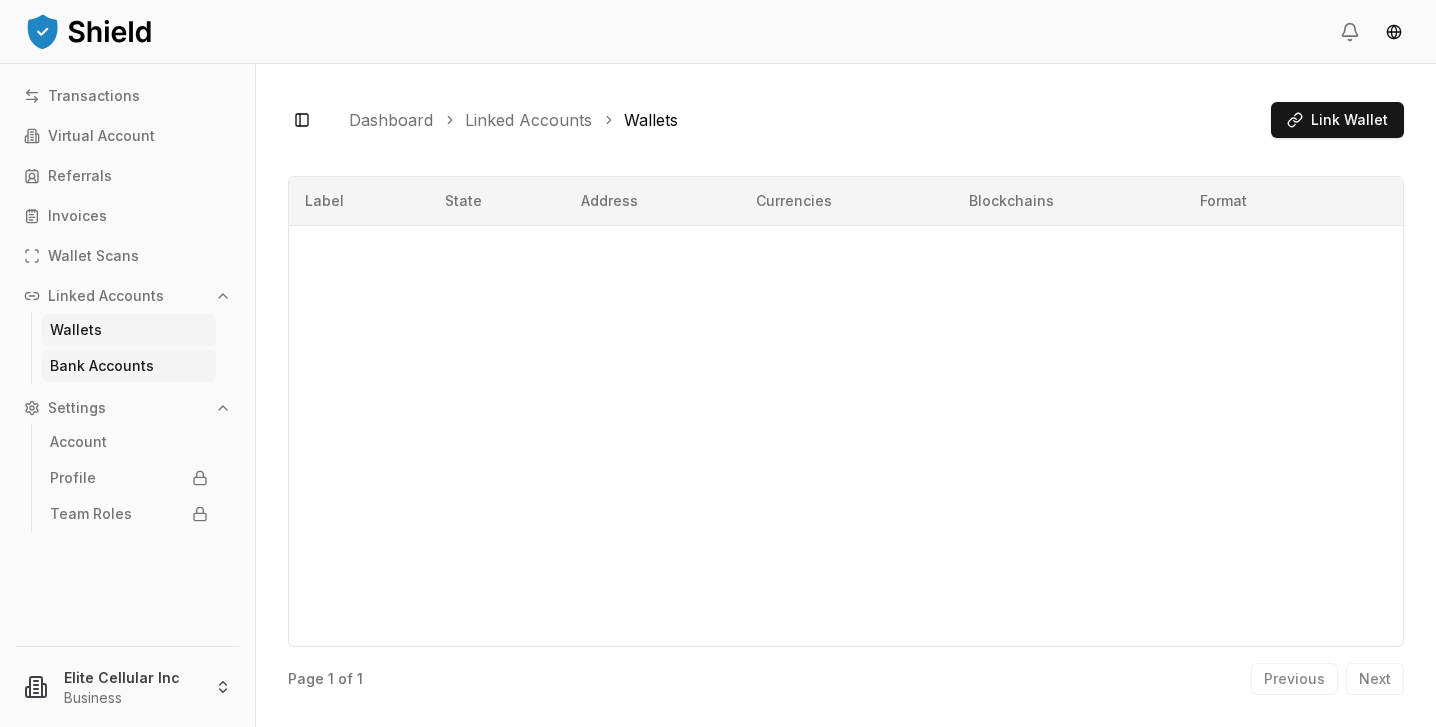 click on "Bank Accounts" at bounding box center [102, 366] 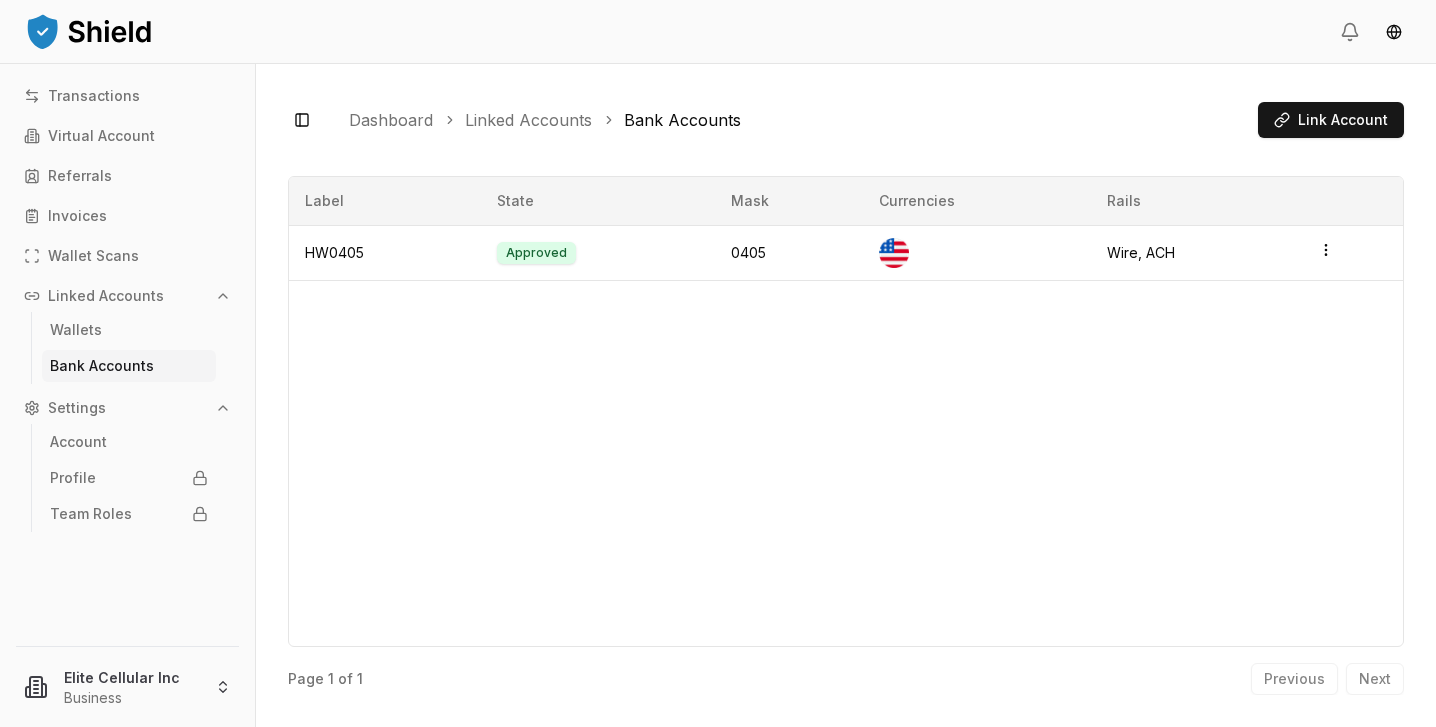 click on "Transactions Virtual Account Referrals Invoices Wallet Scans Linked Accounts Wallets Bank Accounts Settings Account Profile Team Roles" at bounding box center (127, 351) 